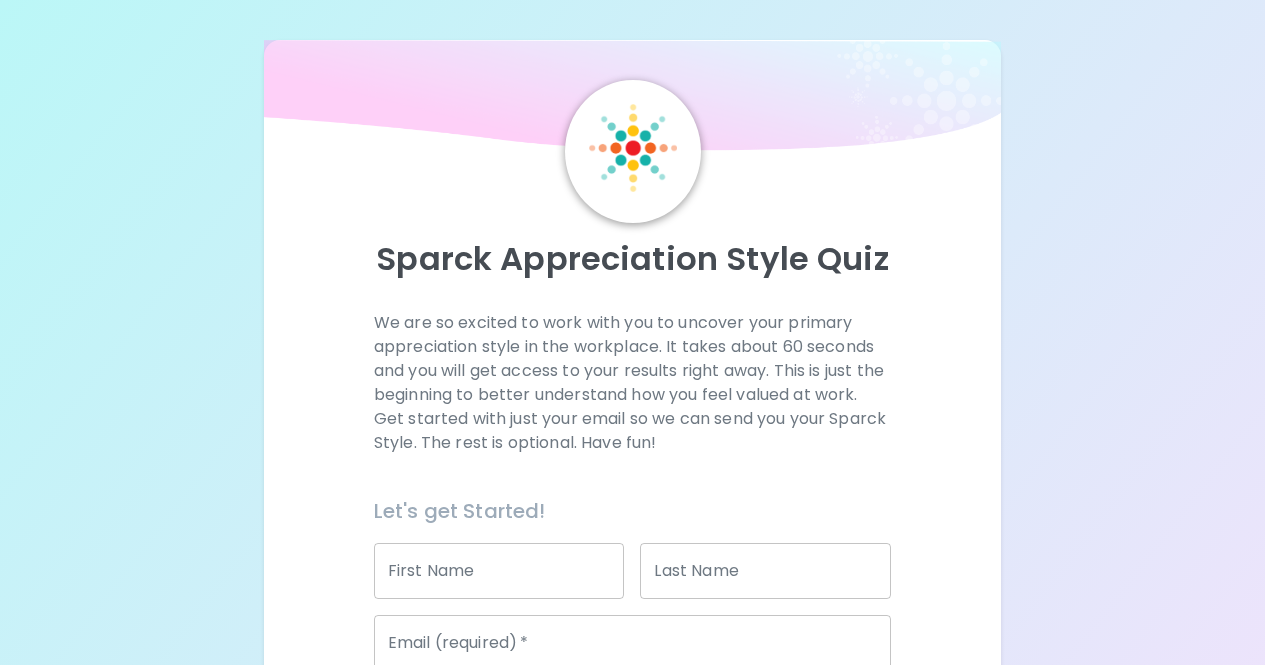 scroll, scrollTop: 0, scrollLeft: 0, axis: both 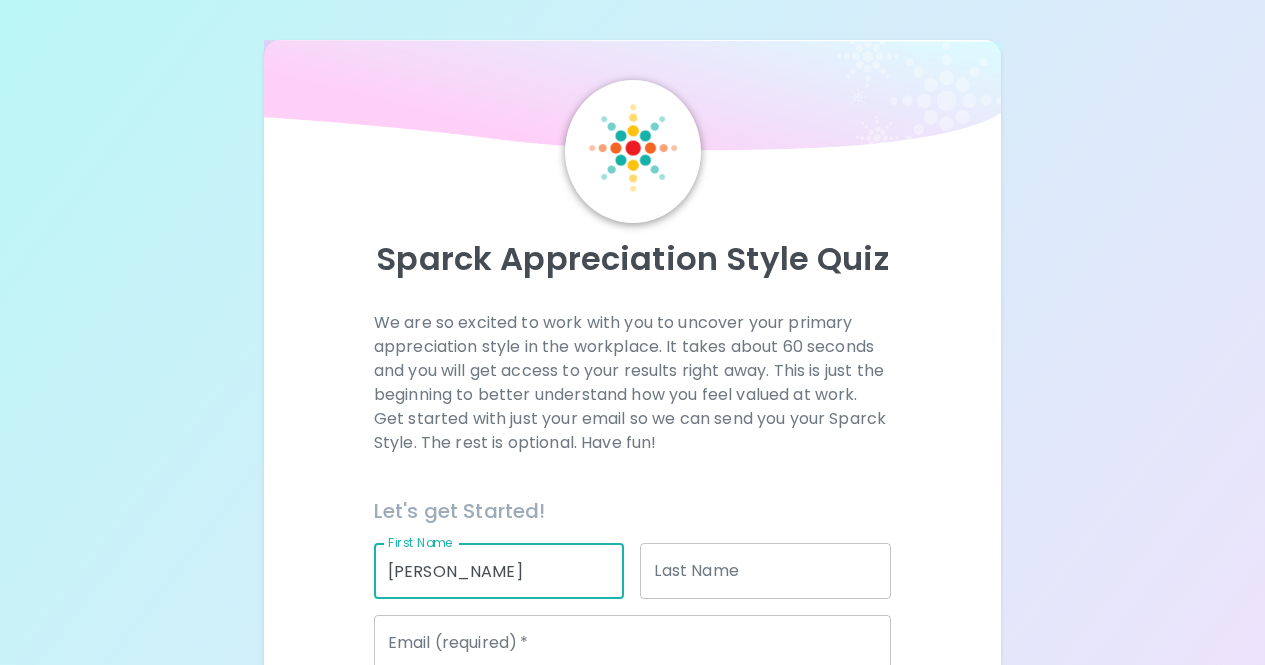 type on "[PERSON_NAME]" 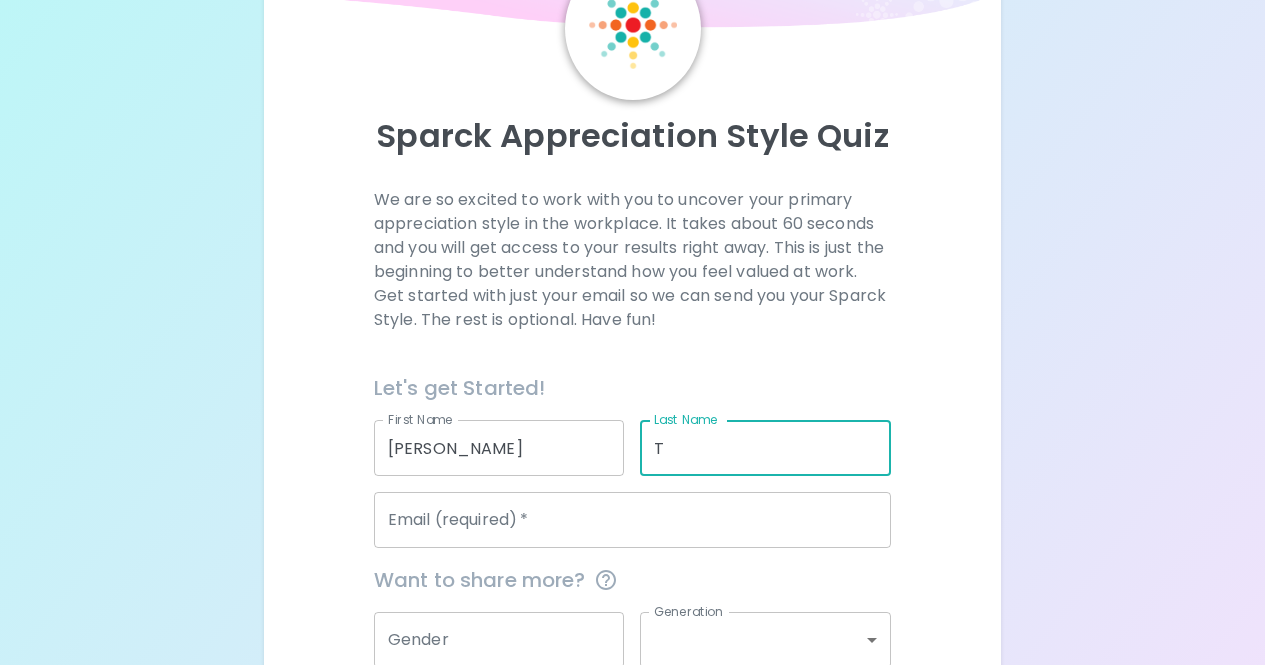 scroll, scrollTop: 208, scrollLeft: 0, axis: vertical 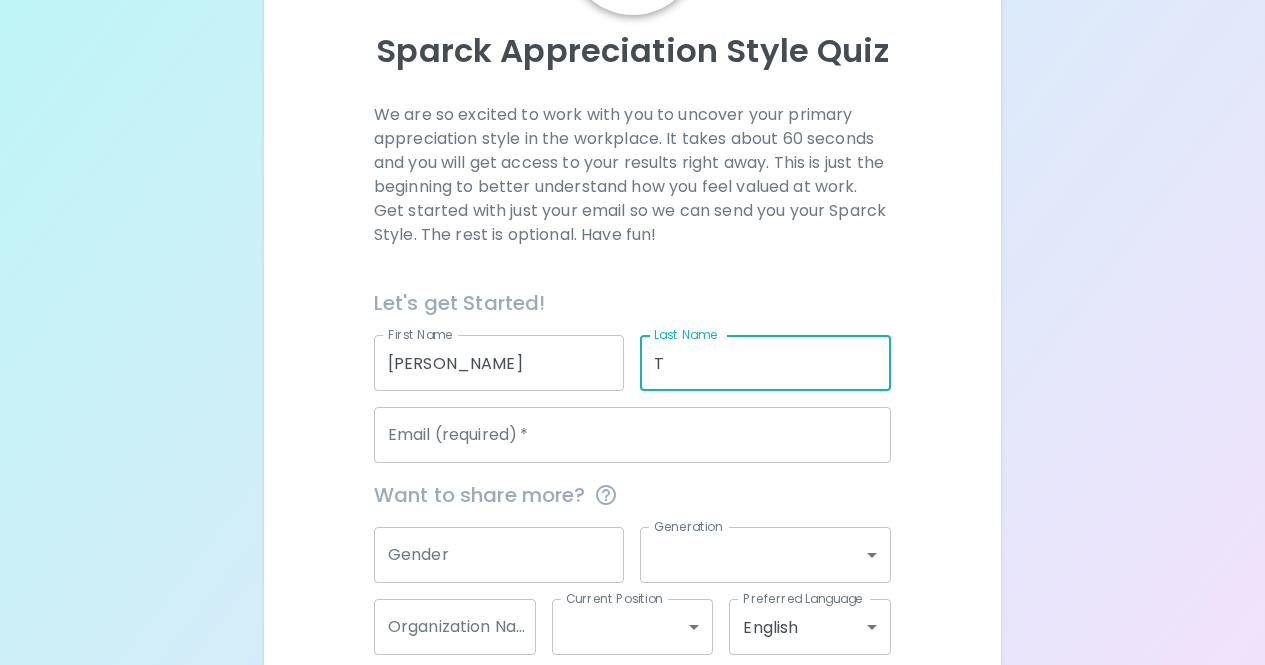 type on "T" 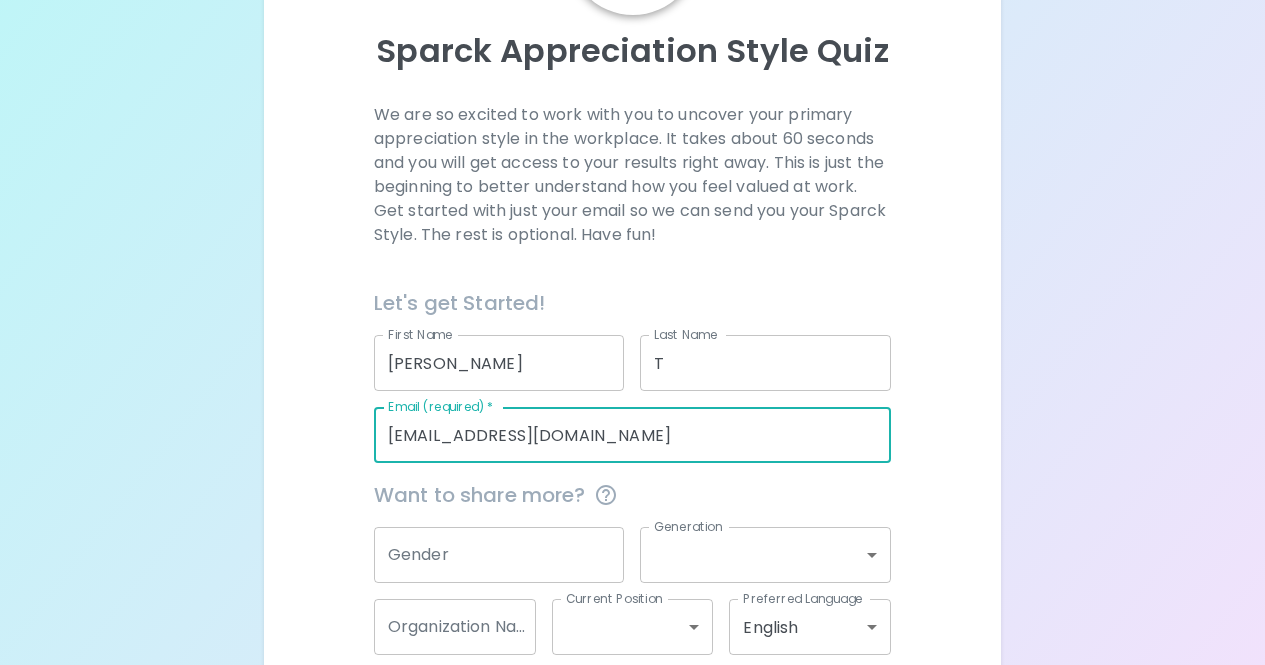type on "[EMAIL_ADDRESS][DOMAIN_NAME]" 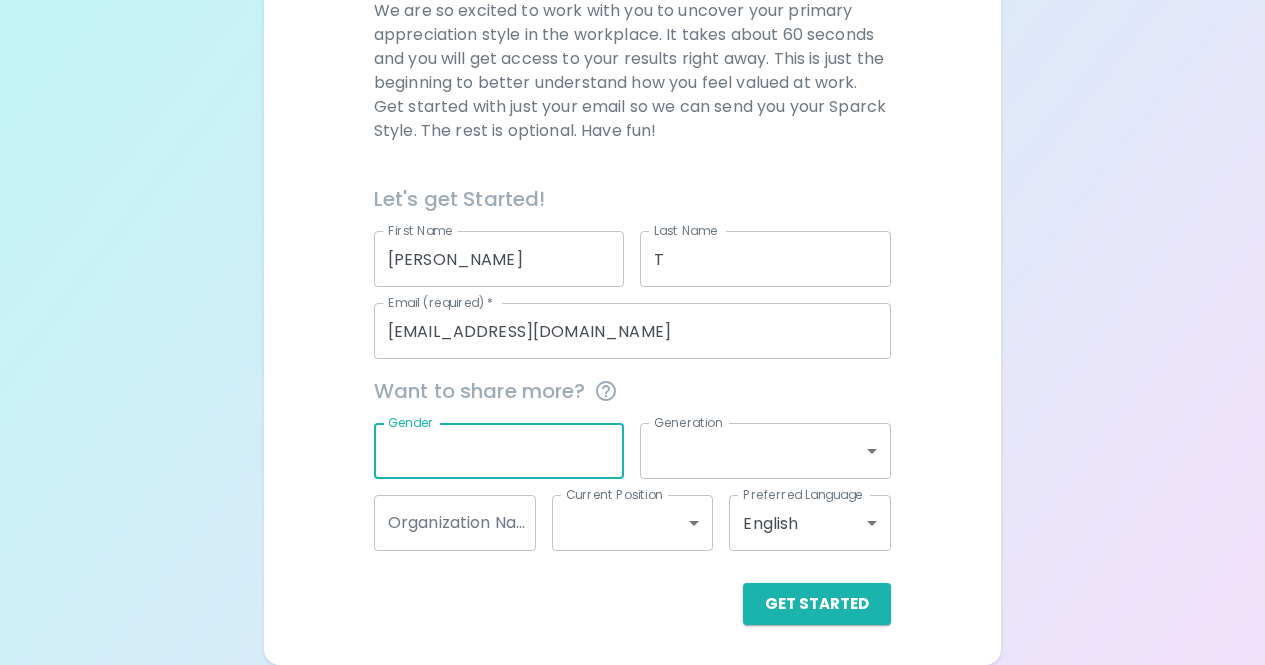 scroll, scrollTop: 307, scrollLeft: 0, axis: vertical 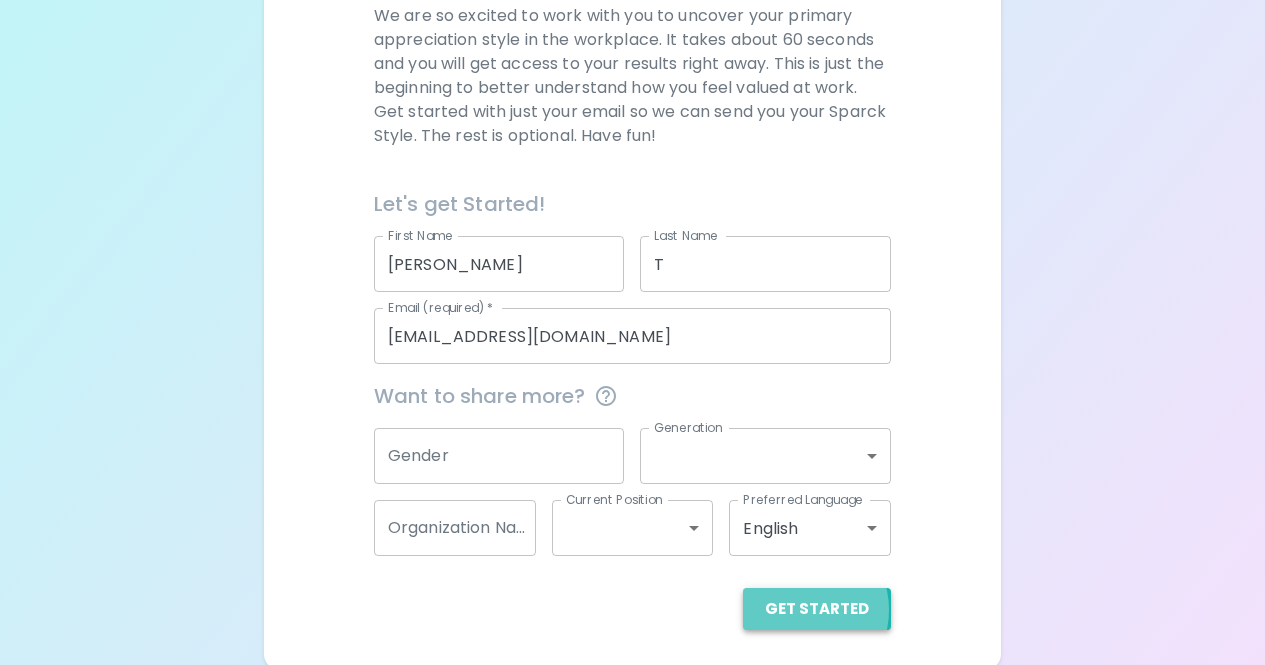 click on "Get Started" at bounding box center [817, 609] 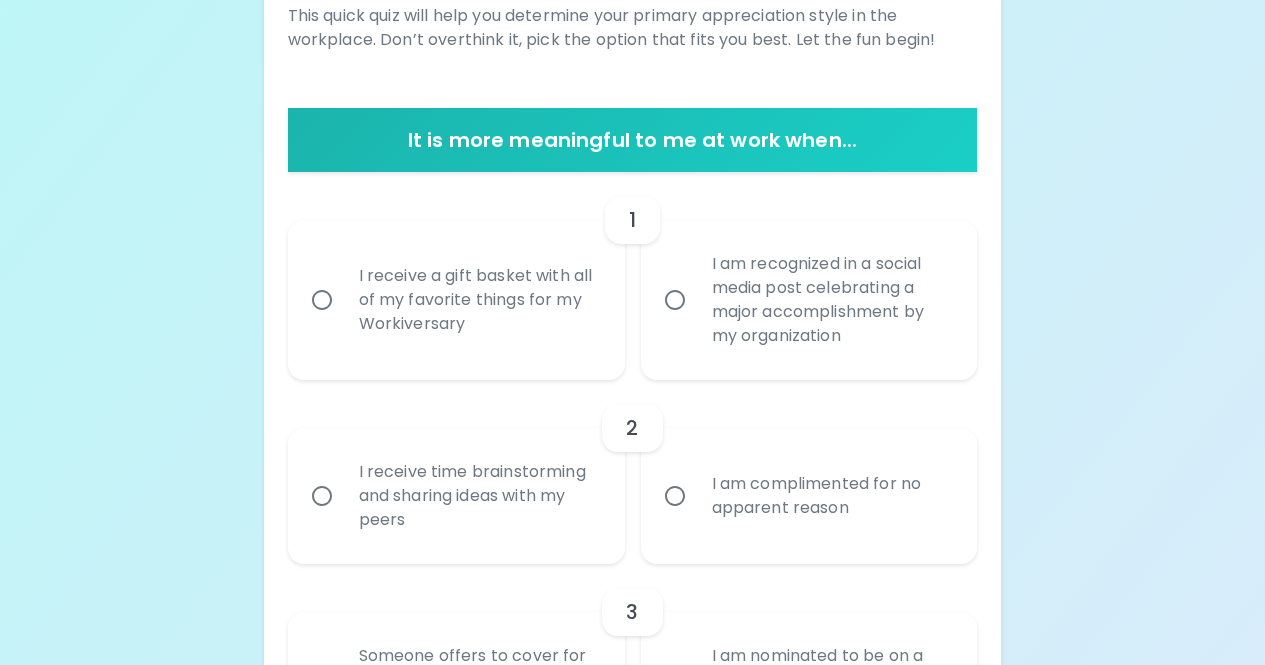 click on "I receive a gift basket with all of my favorite things for my Workiversary" at bounding box center [478, 300] 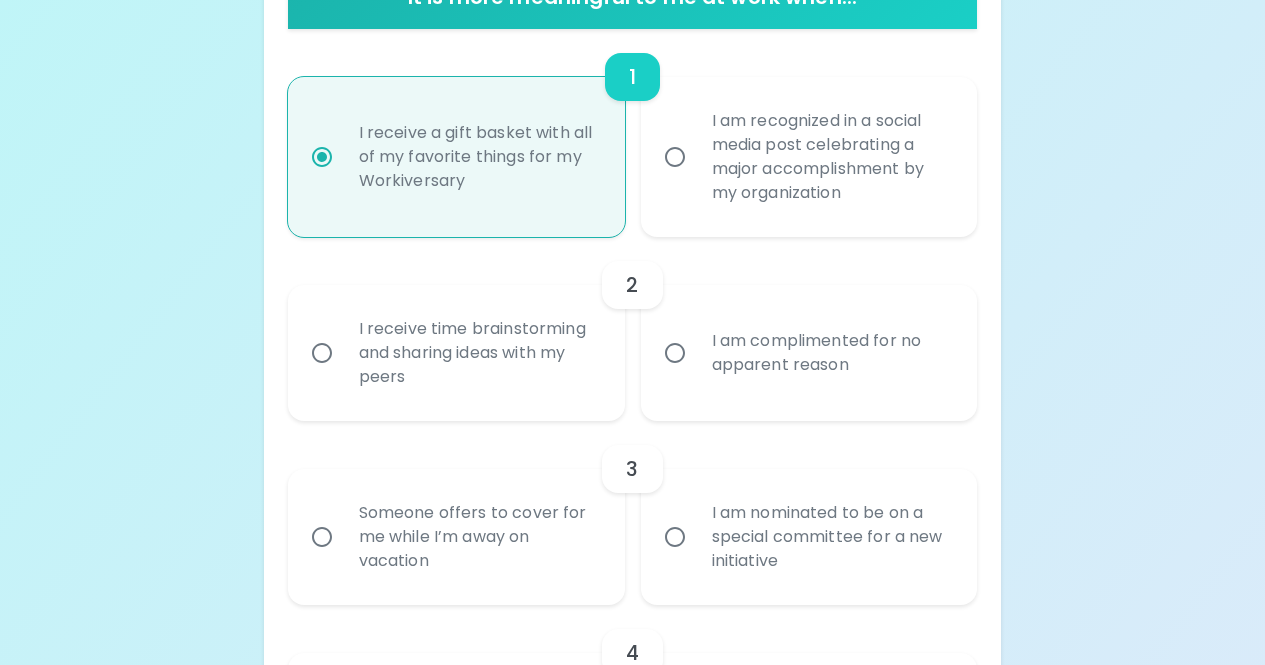 scroll, scrollTop: 452, scrollLeft: 0, axis: vertical 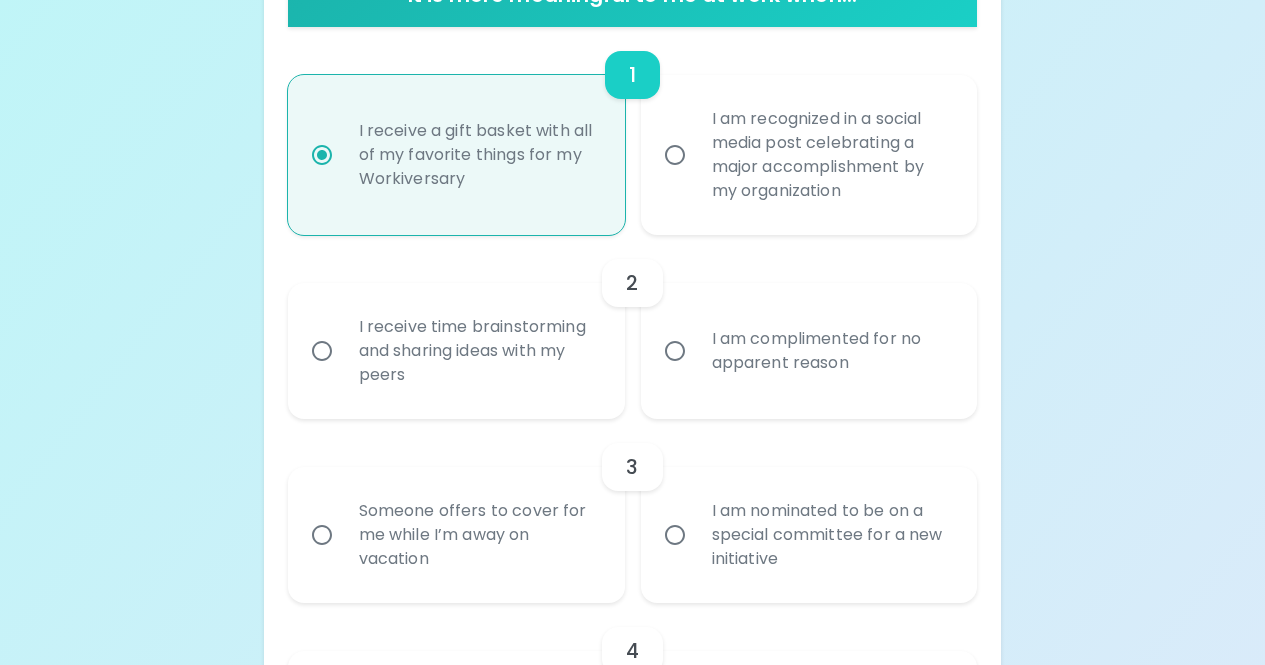 click on "I am complimented for no apparent reason" at bounding box center (831, 351) 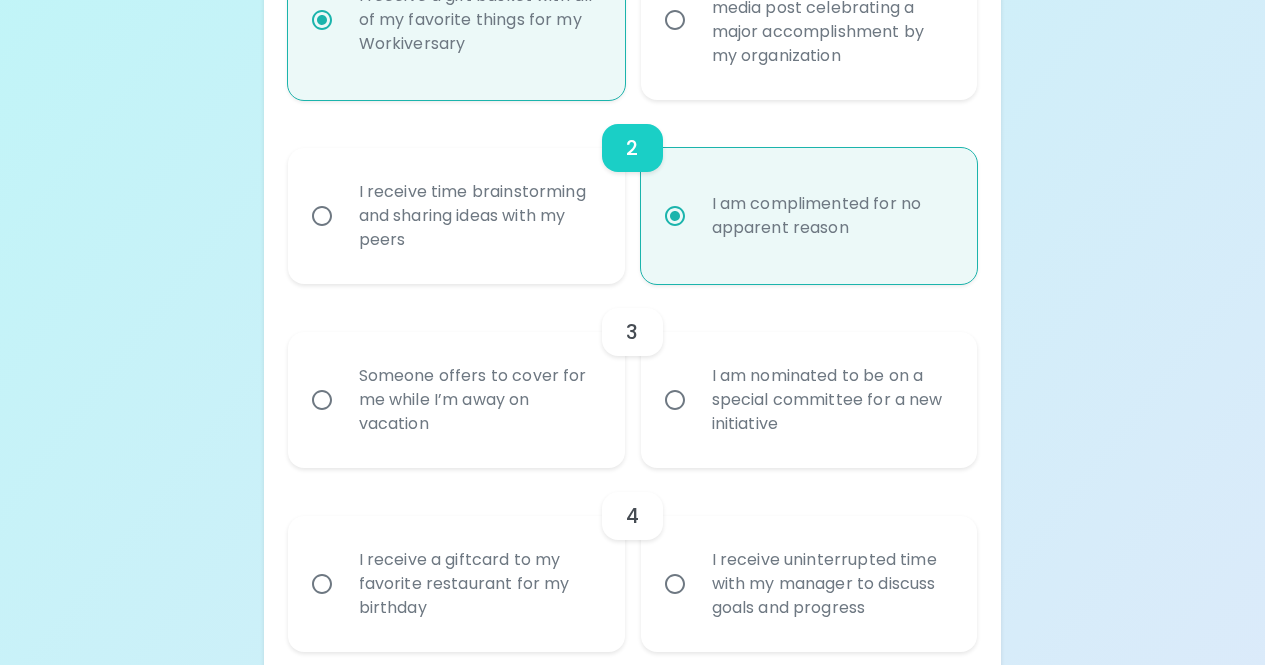 scroll, scrollTop: 612, scrollLeft: 0, axis: vertical 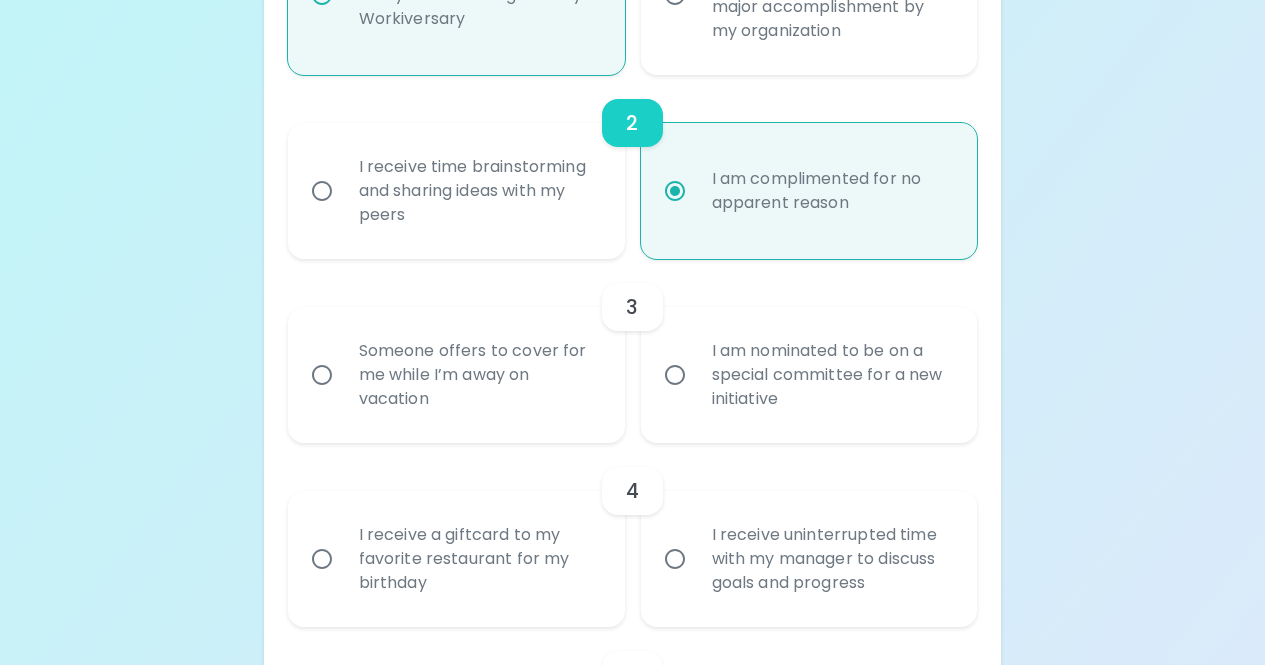 radio on "true" 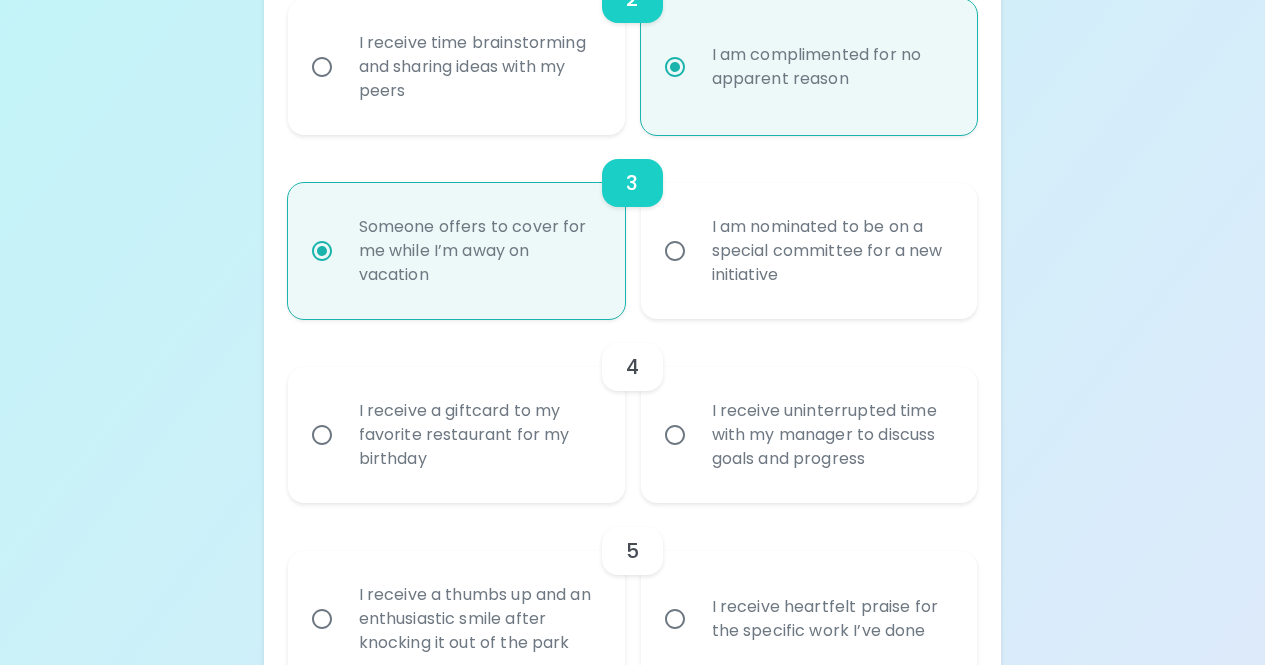 scroll, scrollTop: 772, scrollLeft: 0, axis: vertical 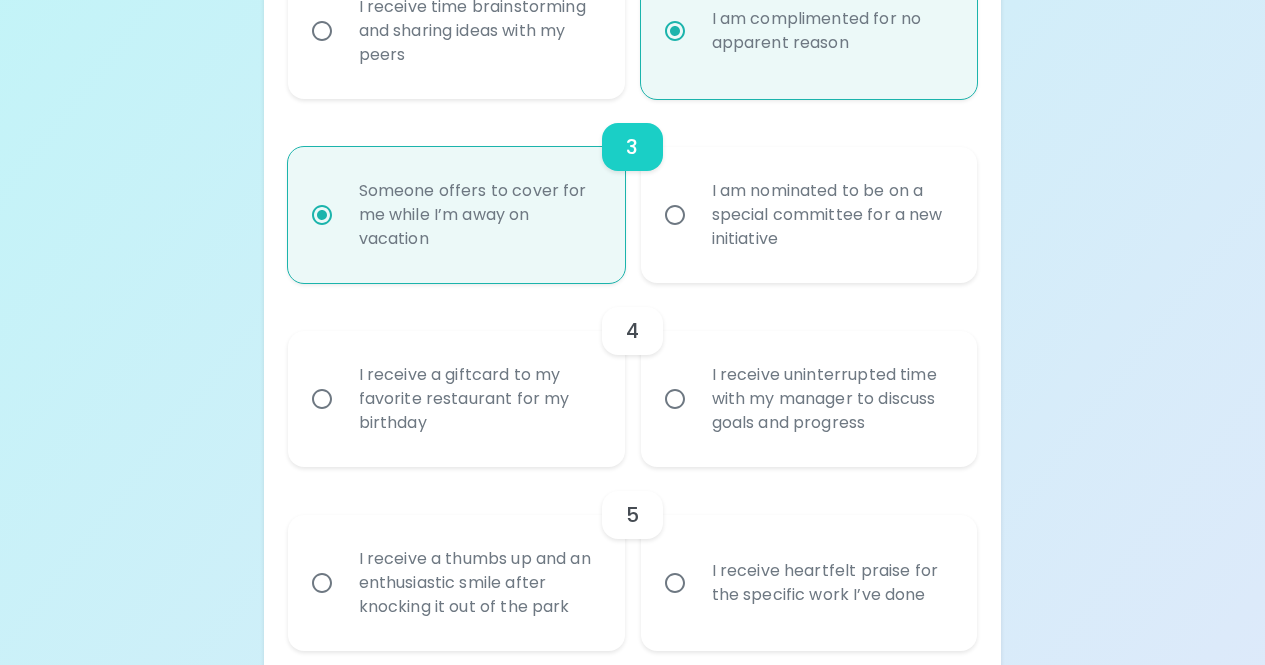 radio on "true" 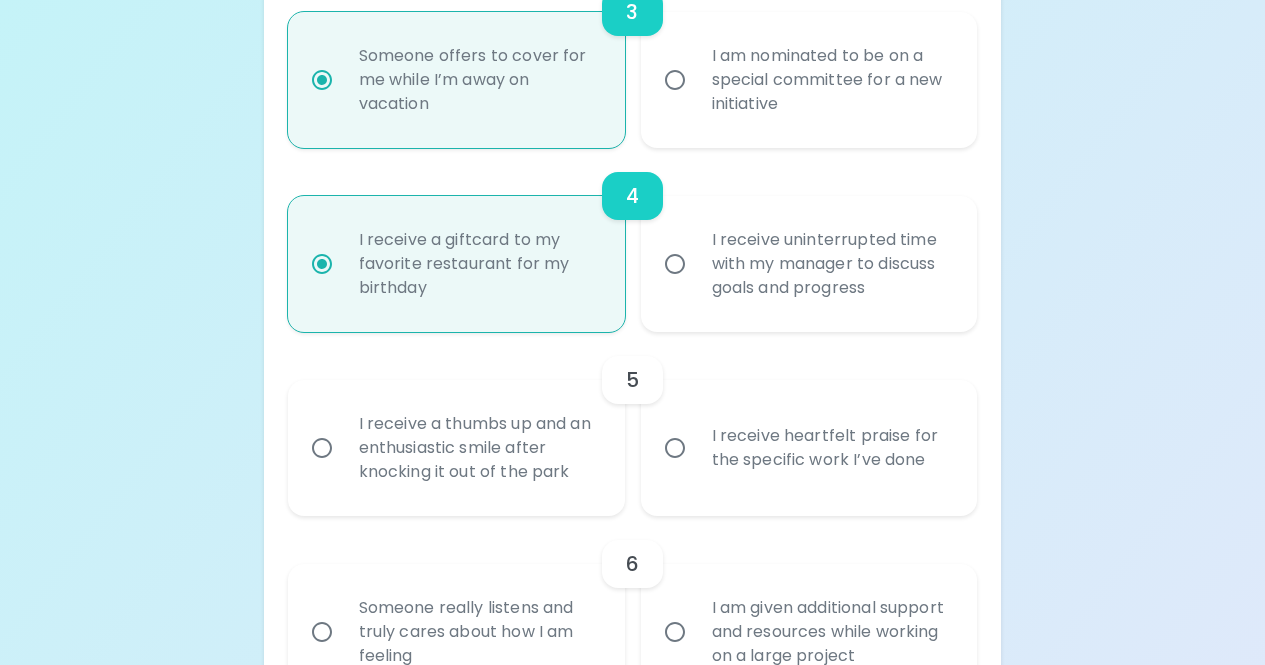 scroll, scrollTop: 932, scrollLeft: 0, axis: vertical 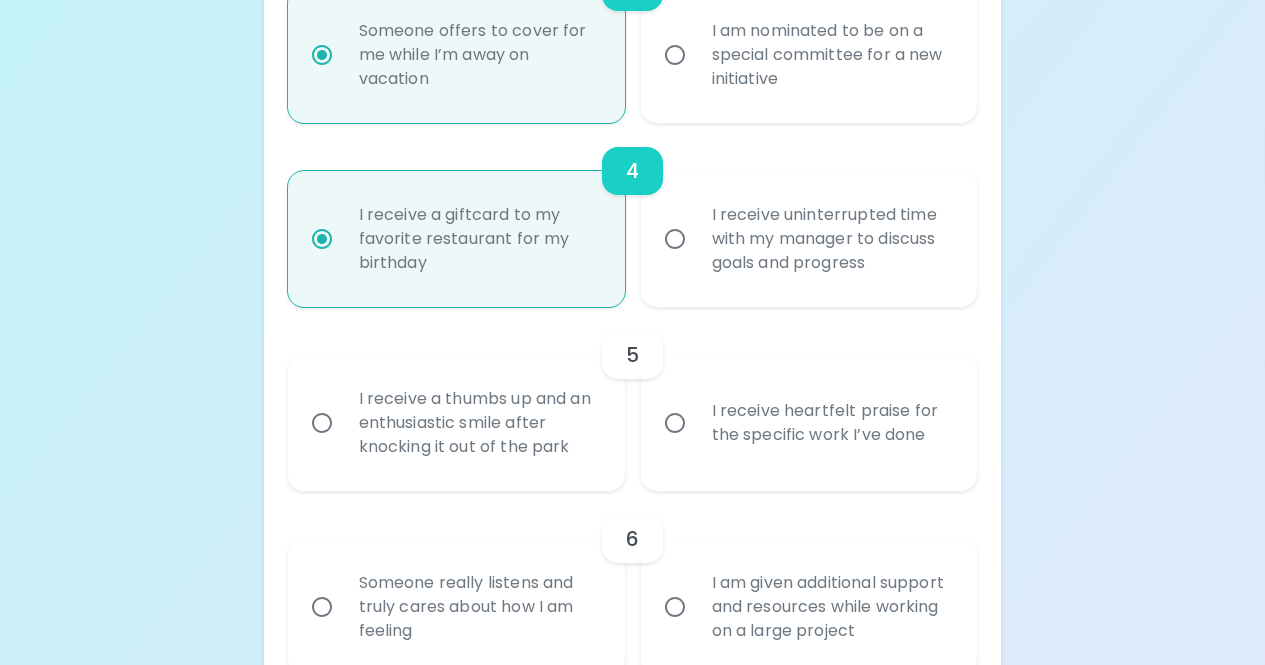 radio on "true" 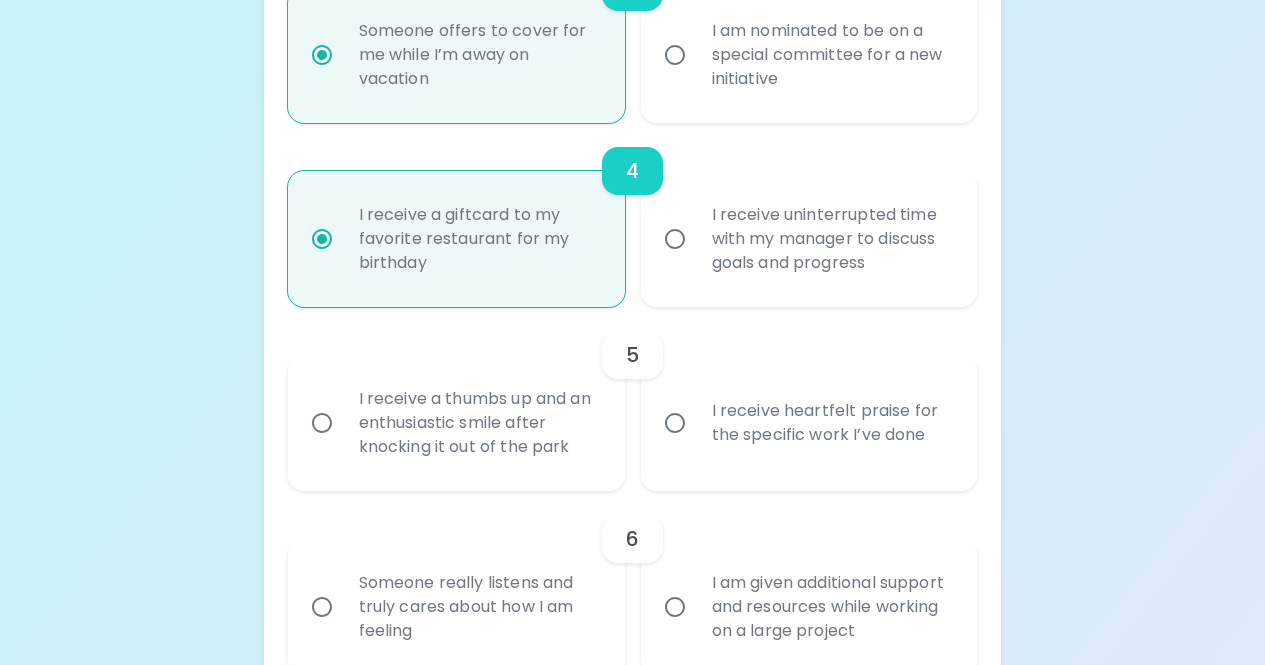 radio on "false" 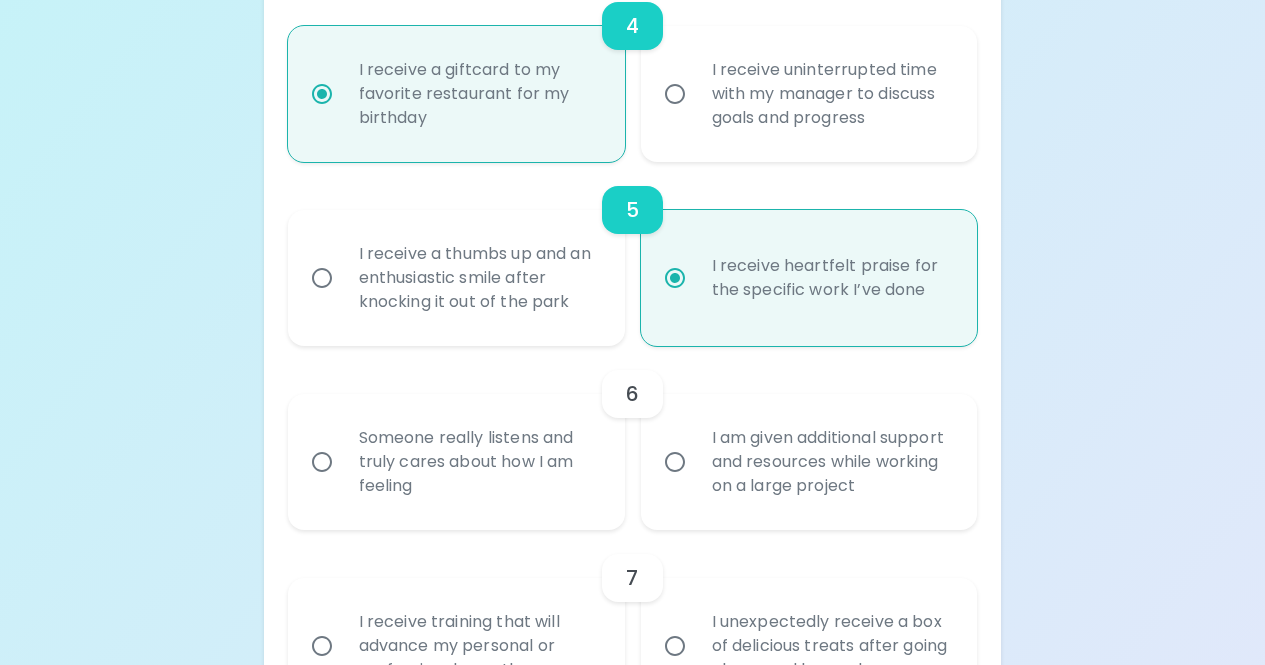 scroll, scrollTop: 1092, scrollLeft: 0, axis: vertical 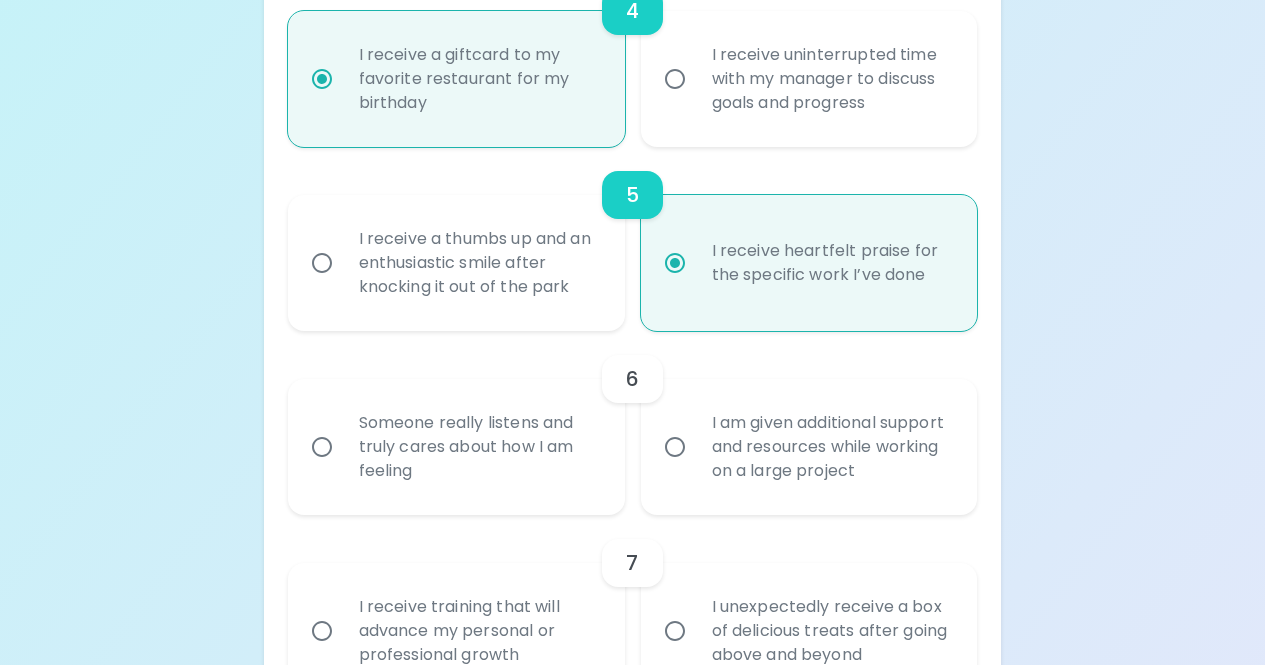 radio on "true" 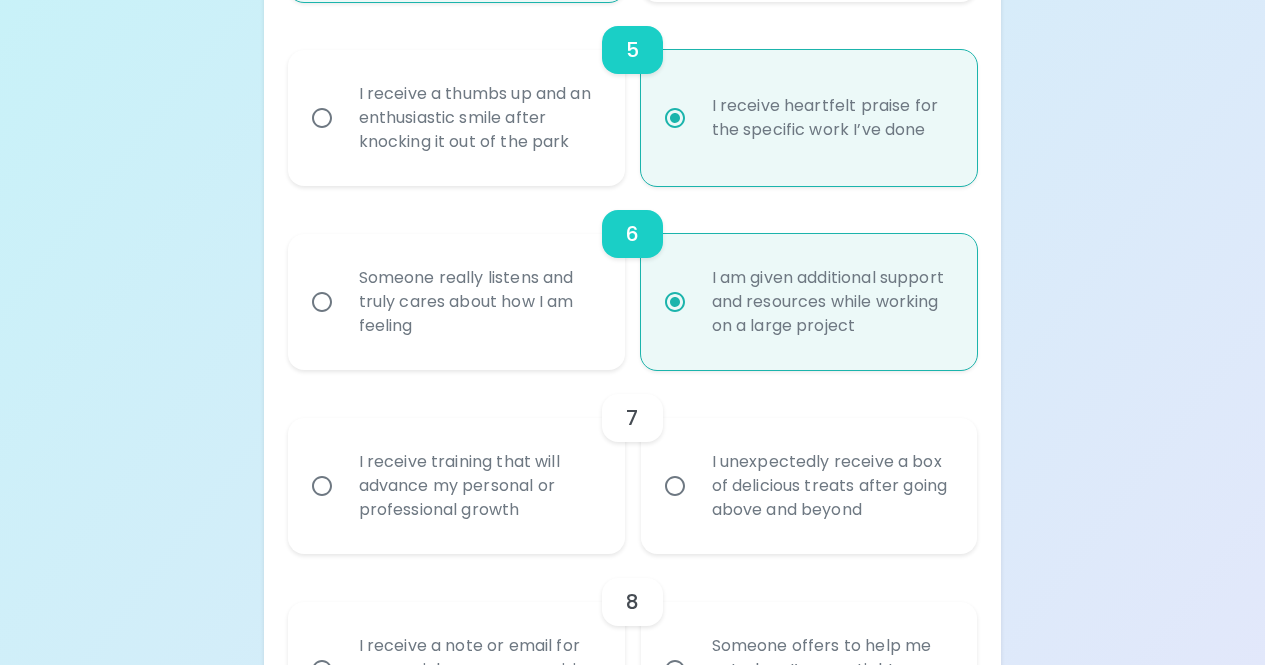 scroll, scrollTop: 1252, scrollLeft: 0, axis: vertical 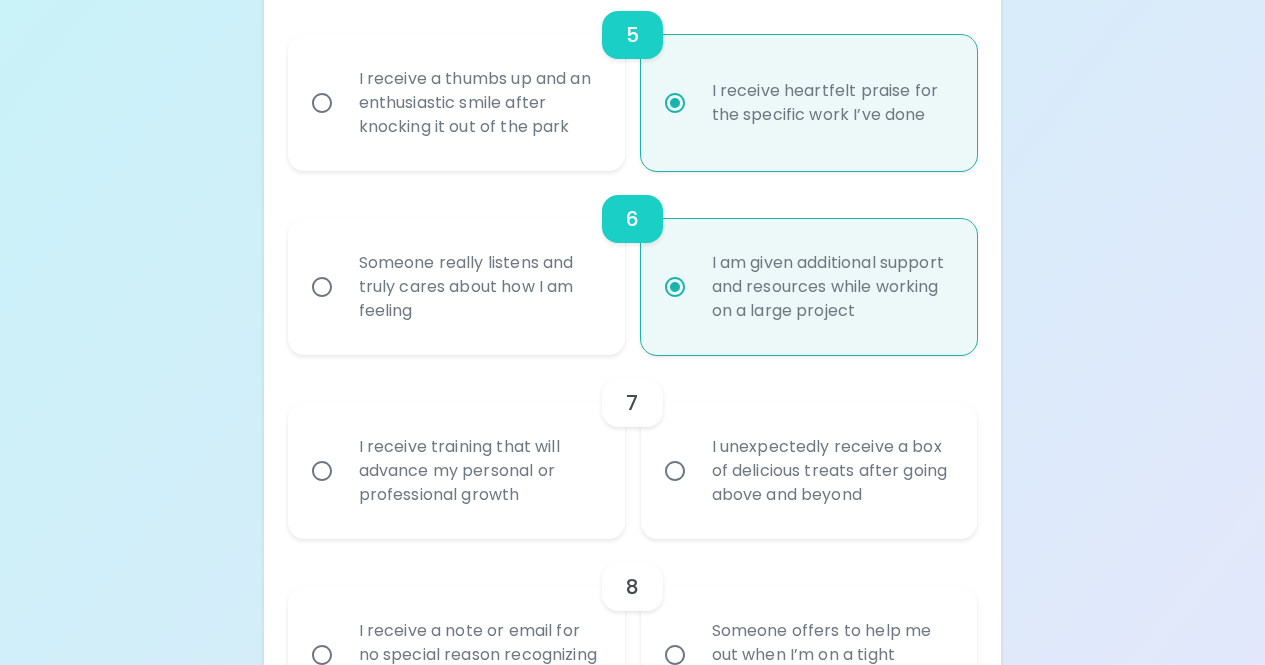 radio on "true" 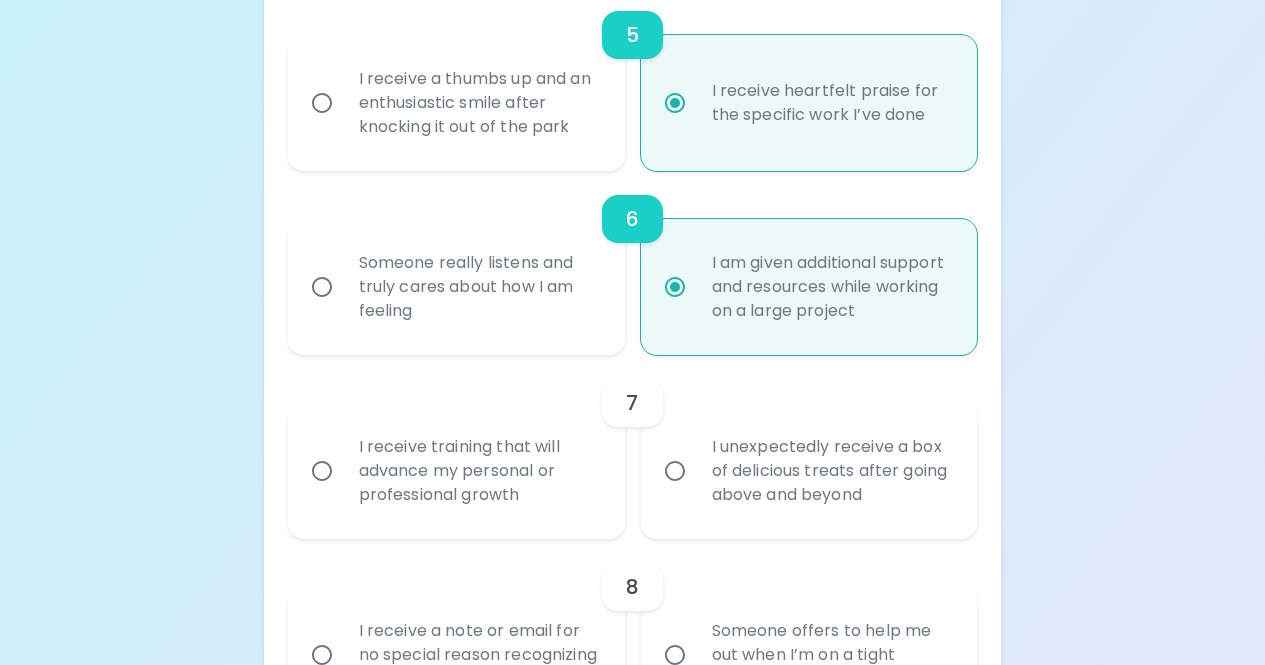radio on "false" 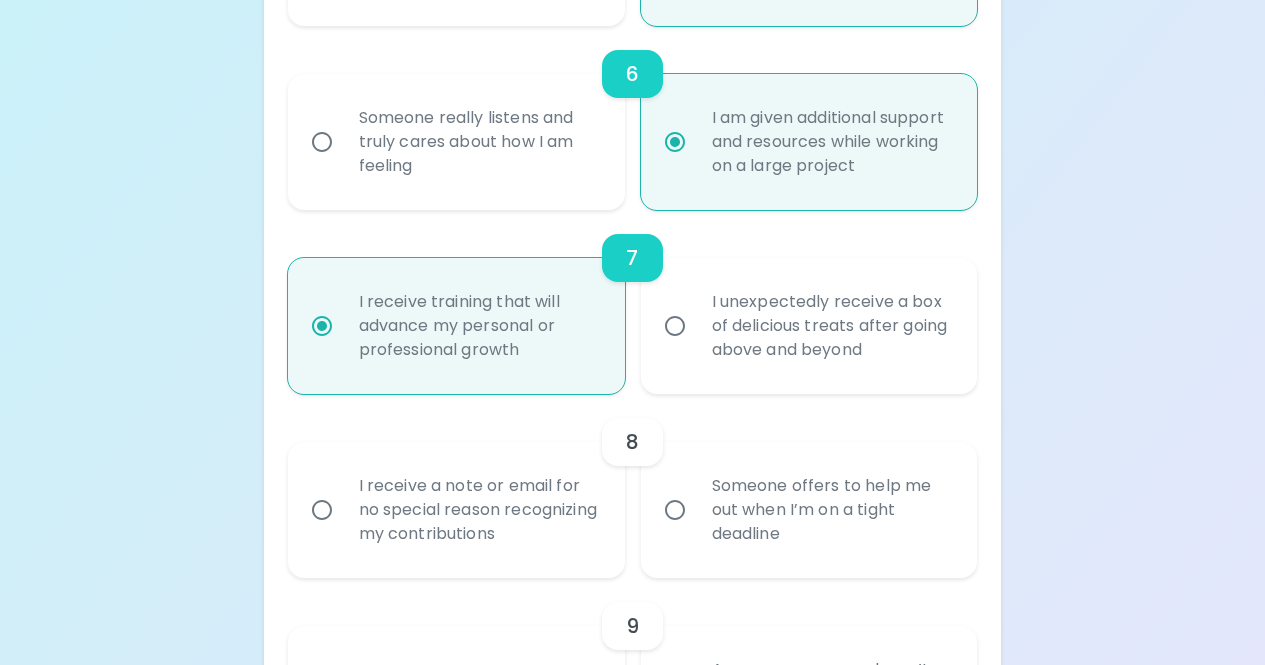 scroll, scrollTop: 1412, scrollLeft: 0, axis: vertical 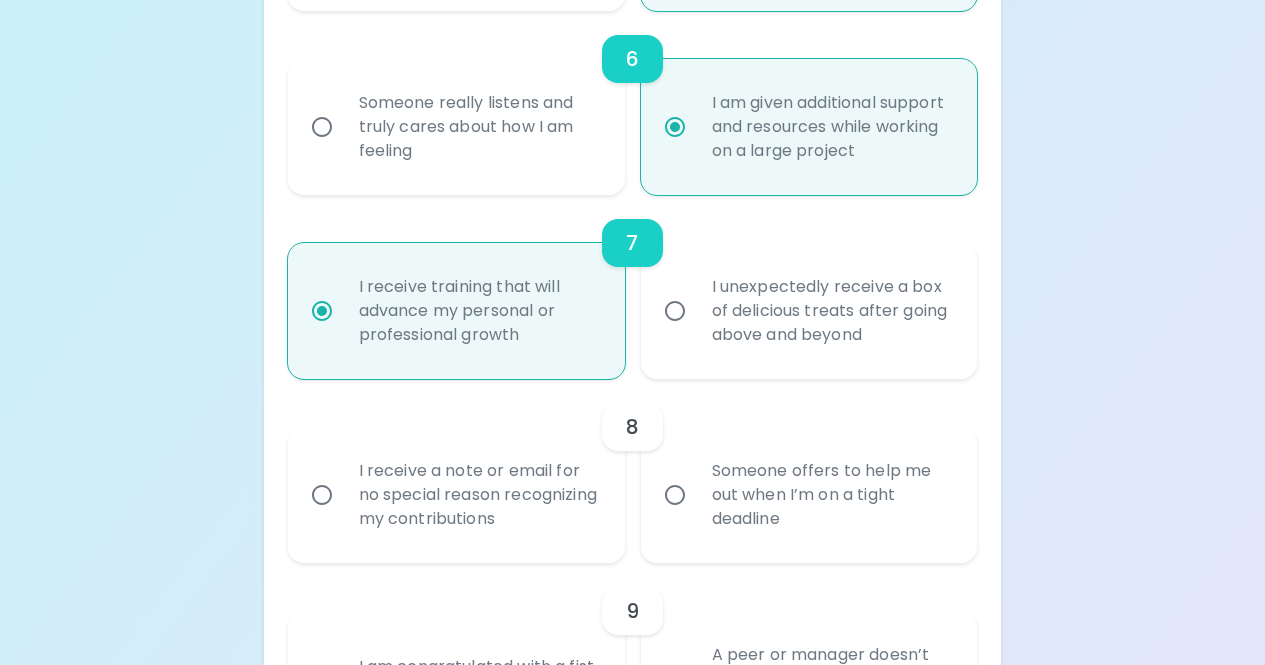 radio on "true" 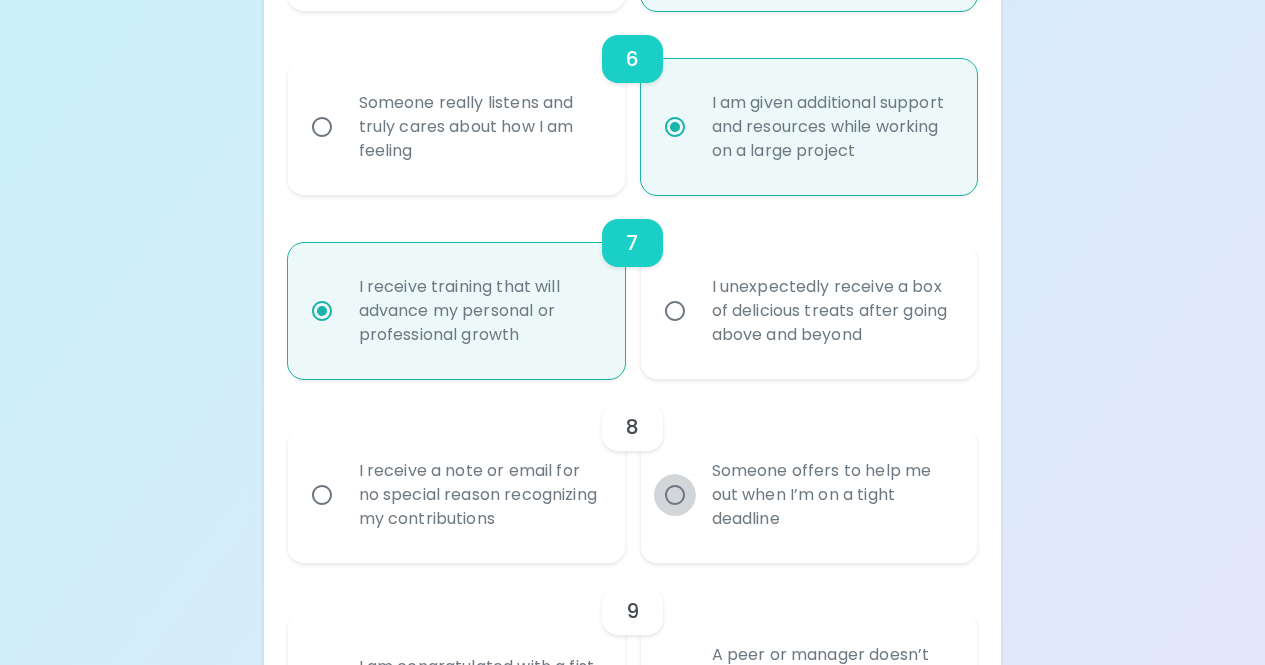 click on "Someone offers to help me out when I’m on a tight deadline" at bounding box center [675, 495] 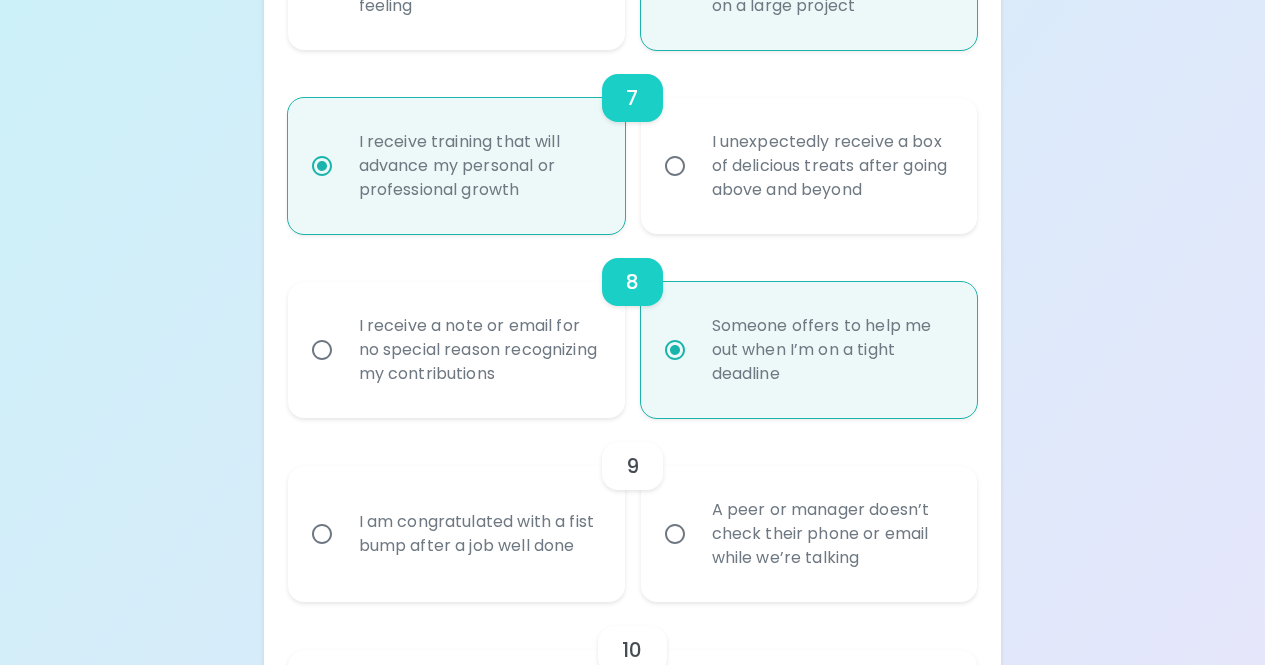 scroll, scrollTop: 1572, scrollLeft: 0, axis: vertical 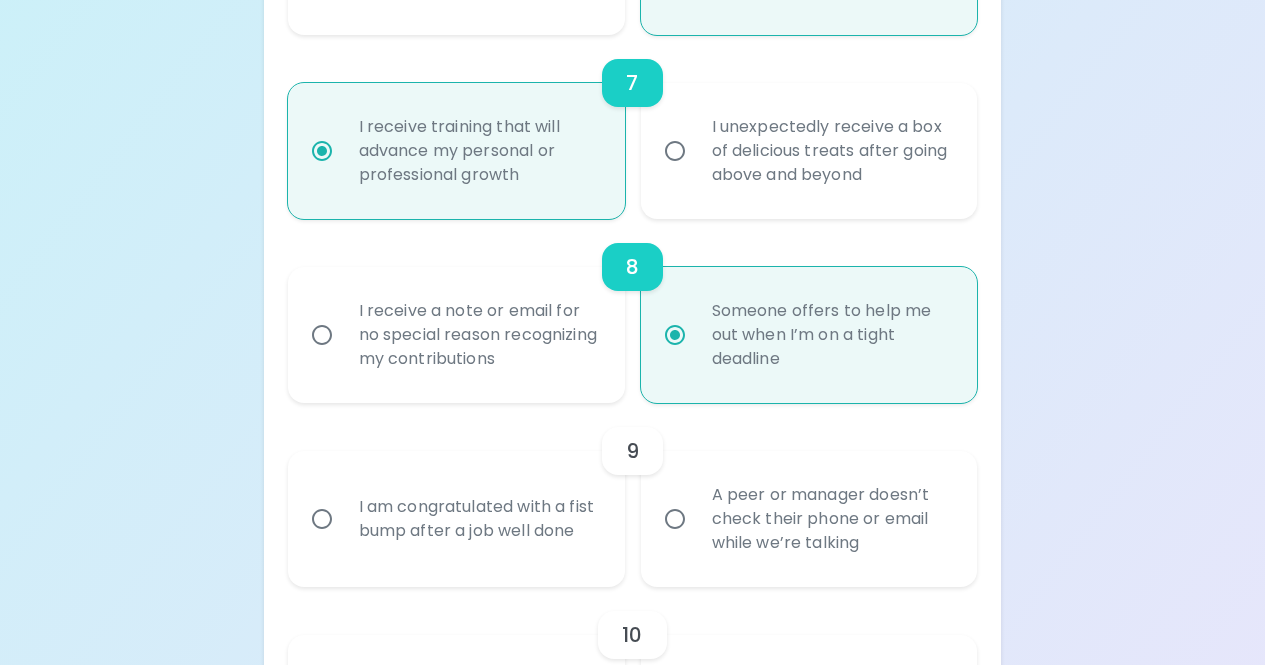 radio on "true" 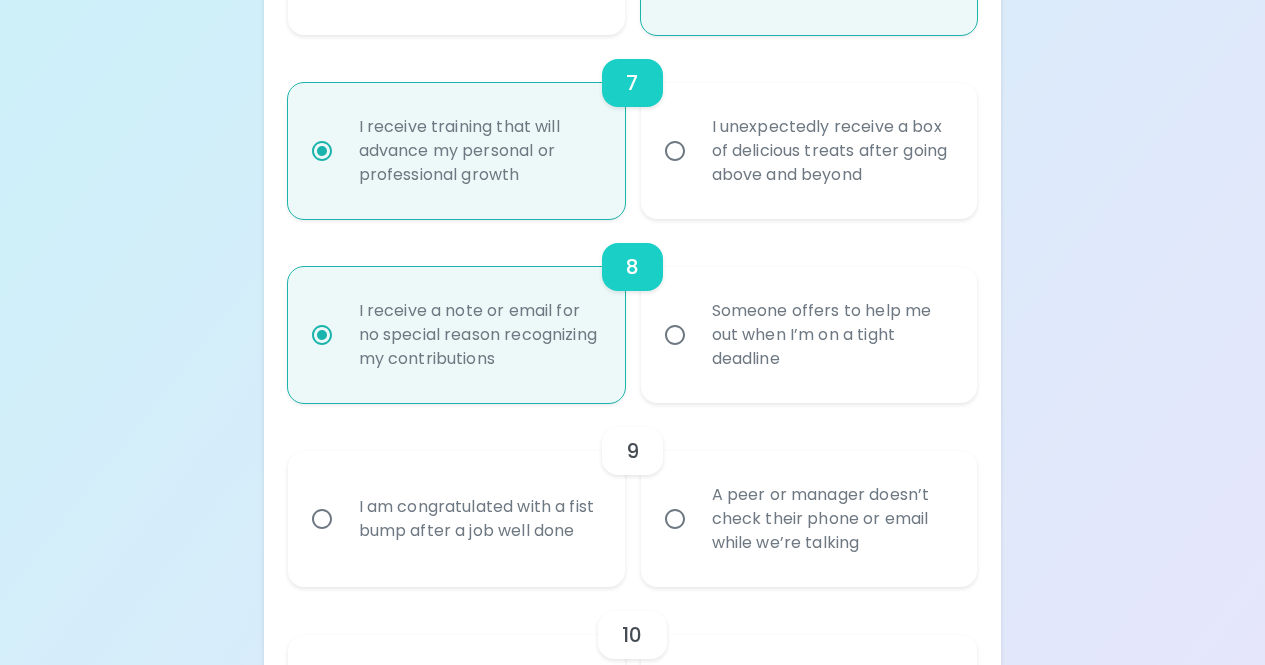 radio on "true" 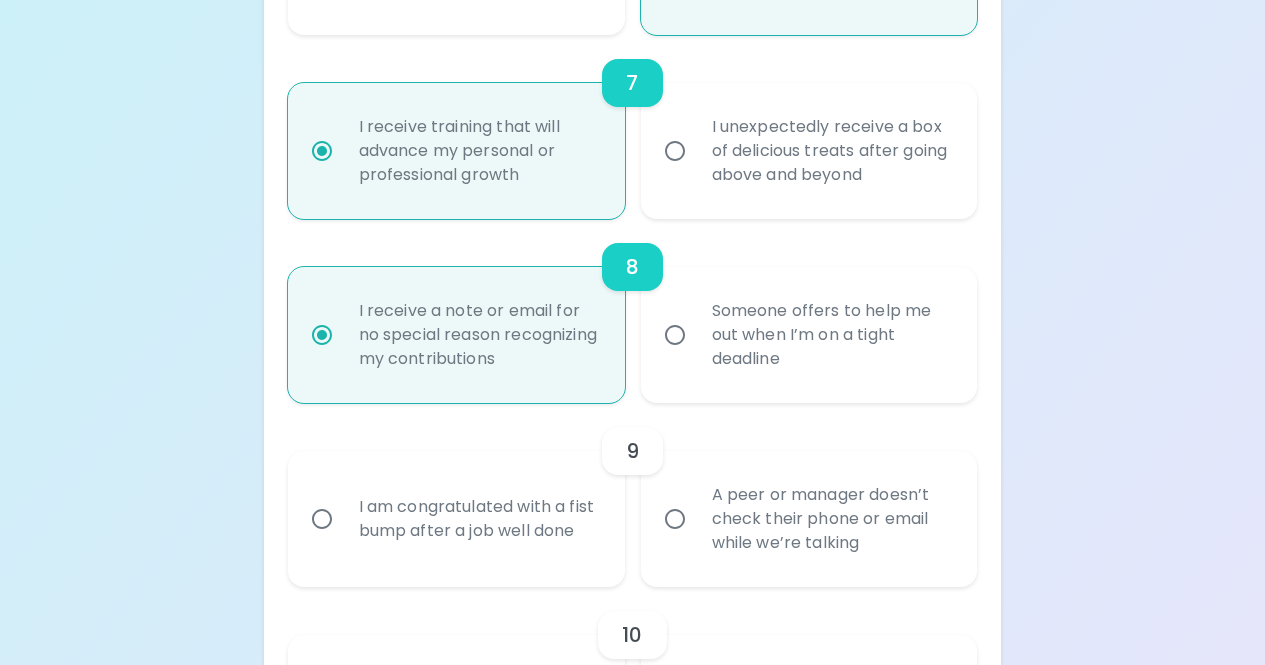 click on "Someone offers to help me out when I’m on a tight deadline" at bounding box center [798, 335] 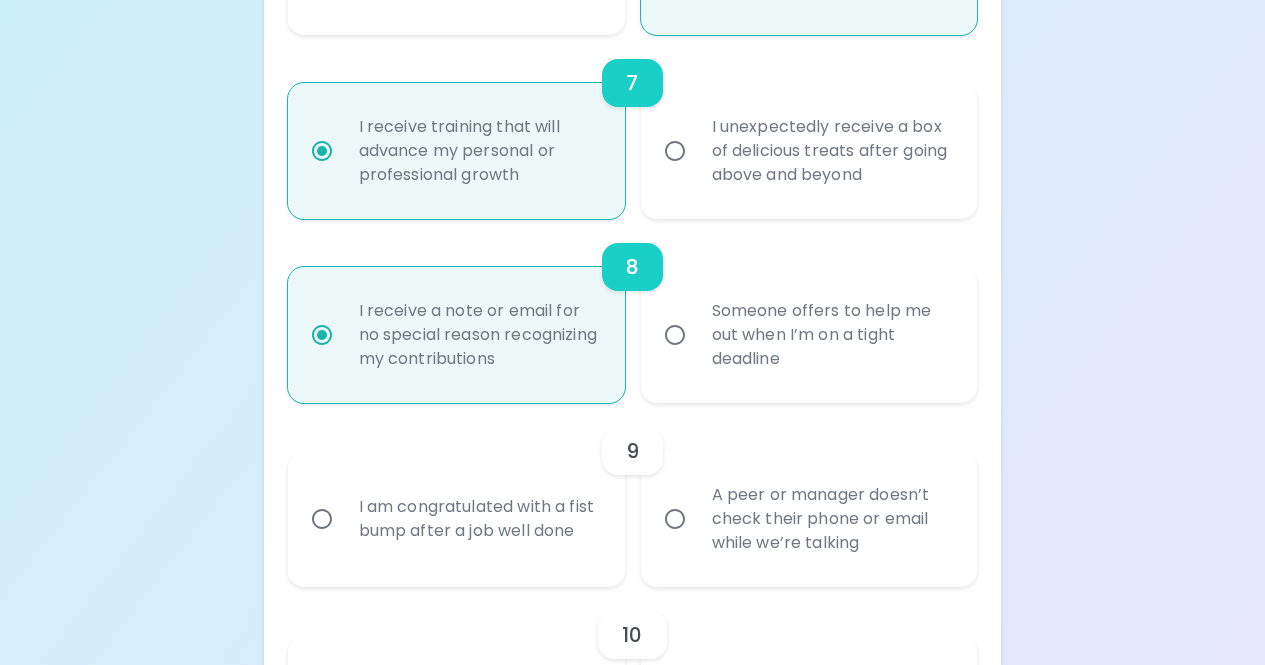 radio on "false" 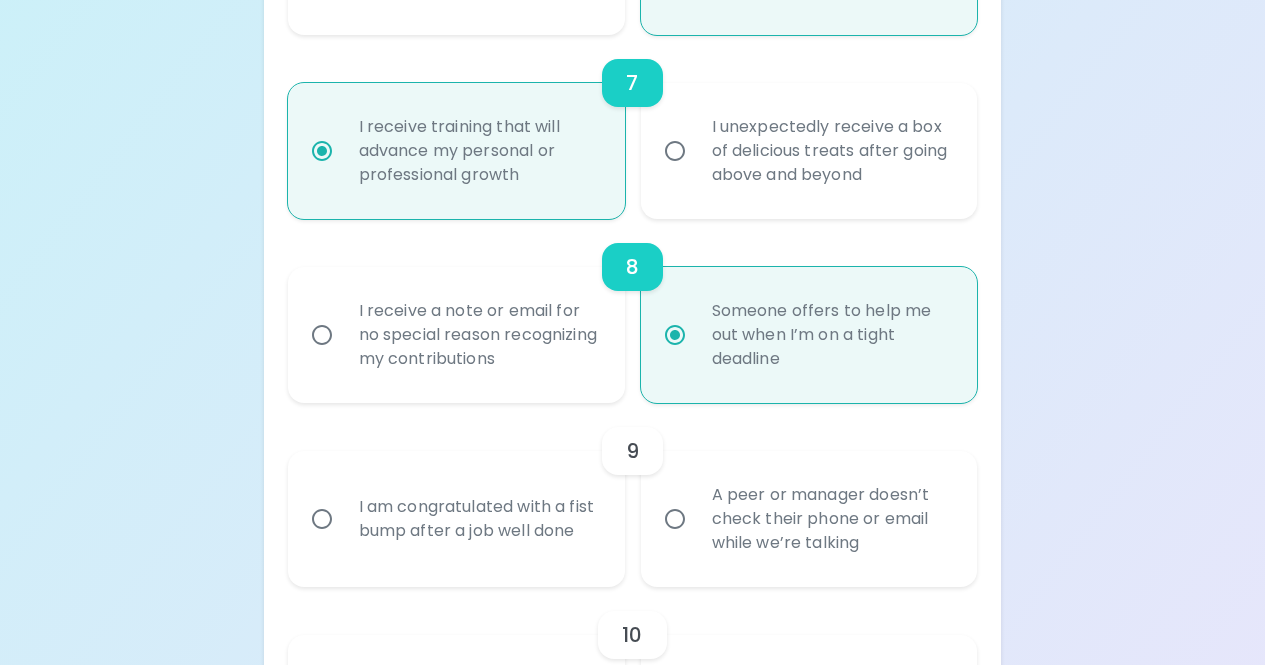 radio on "true" 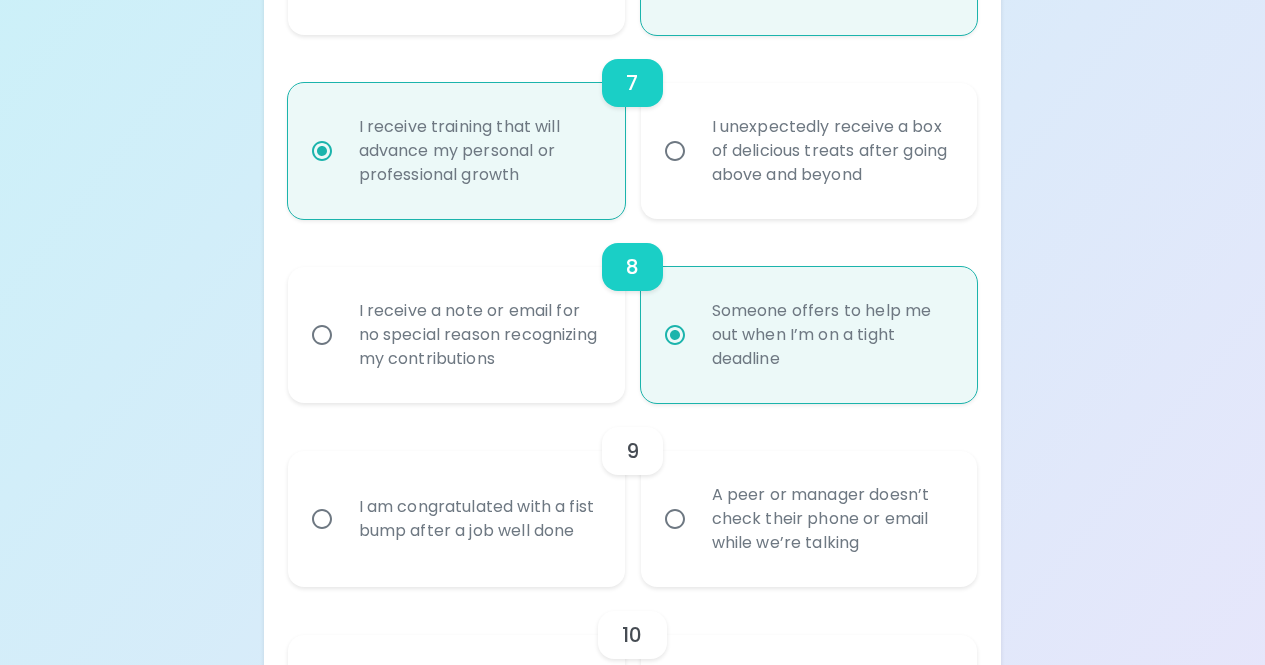 click on "I am congratulated with a fist bump after a job well done" at bounding box center [478, 519] 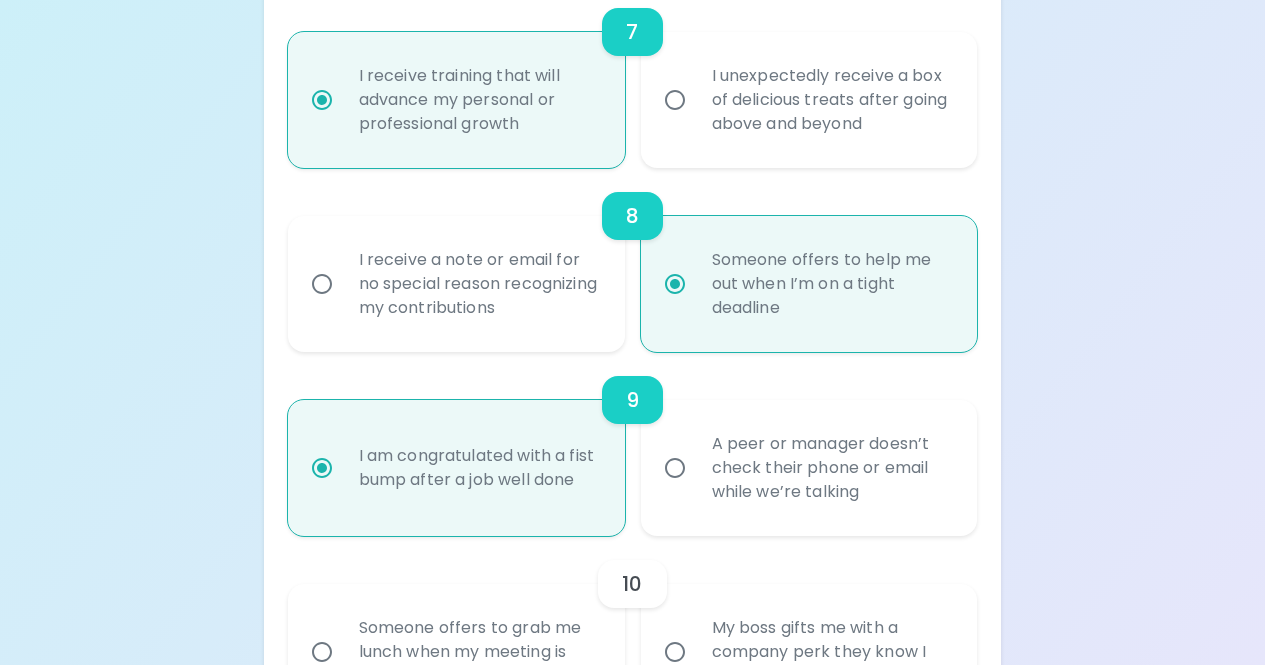 scroll, scrollTop: 1732, scrollLeft: 0, axis: vertical 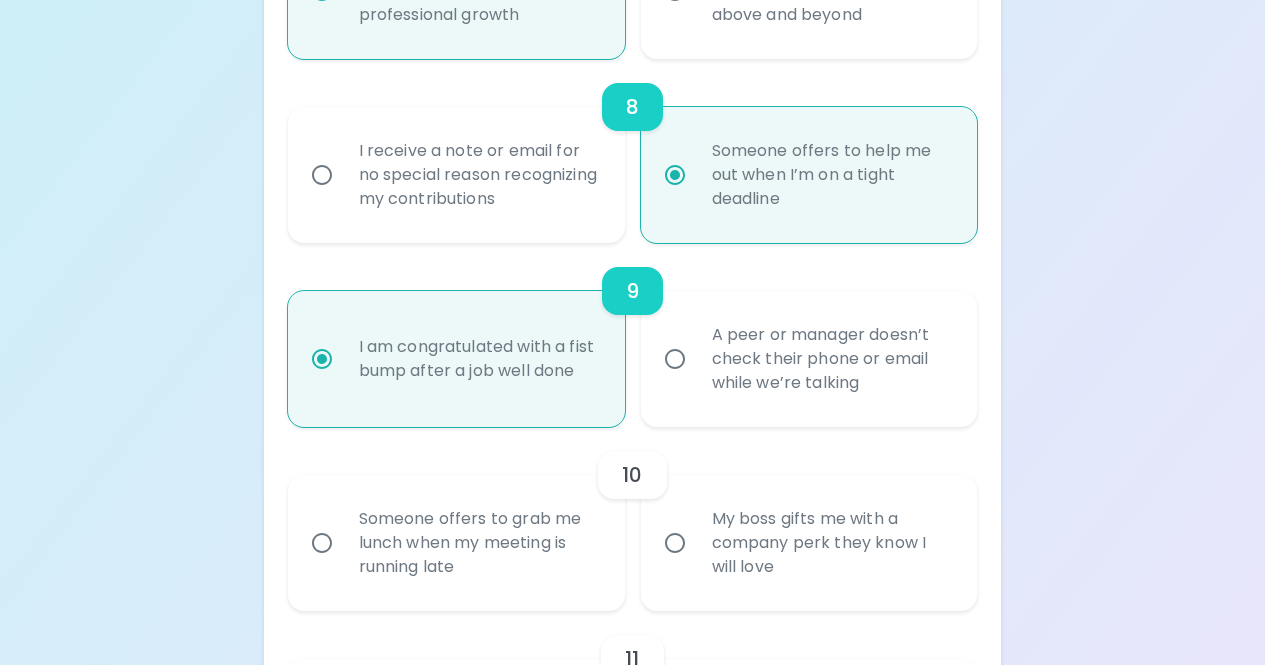 radio on "true" 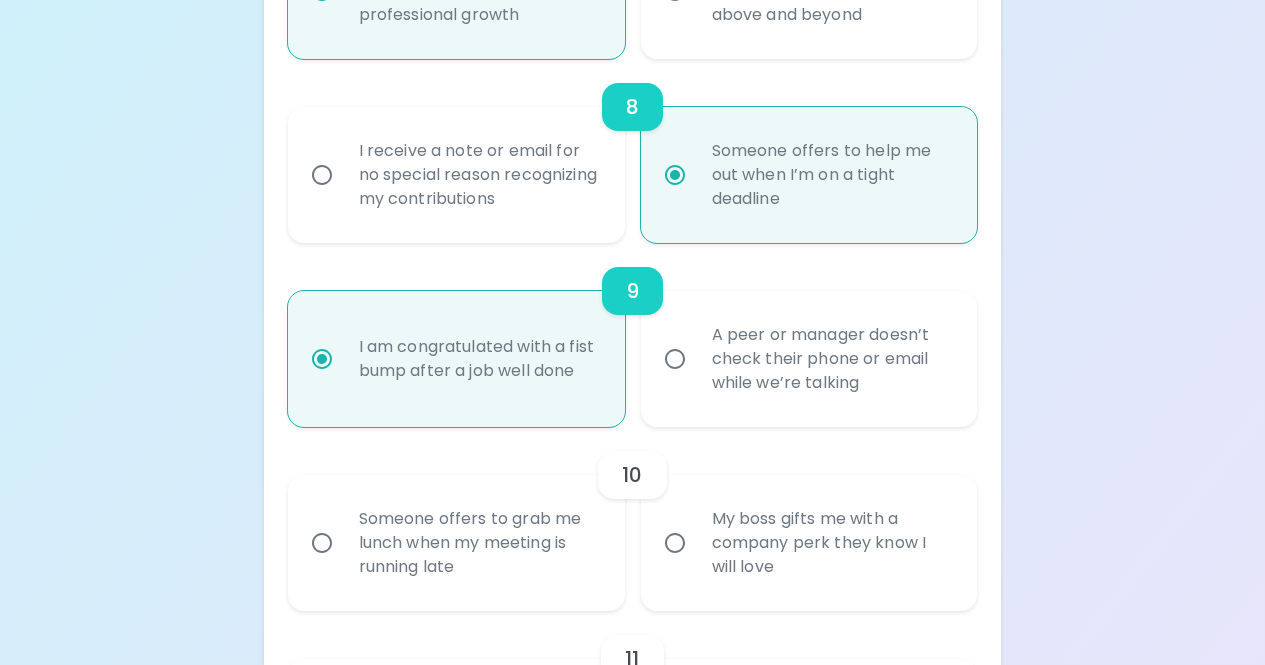 radio on "false" 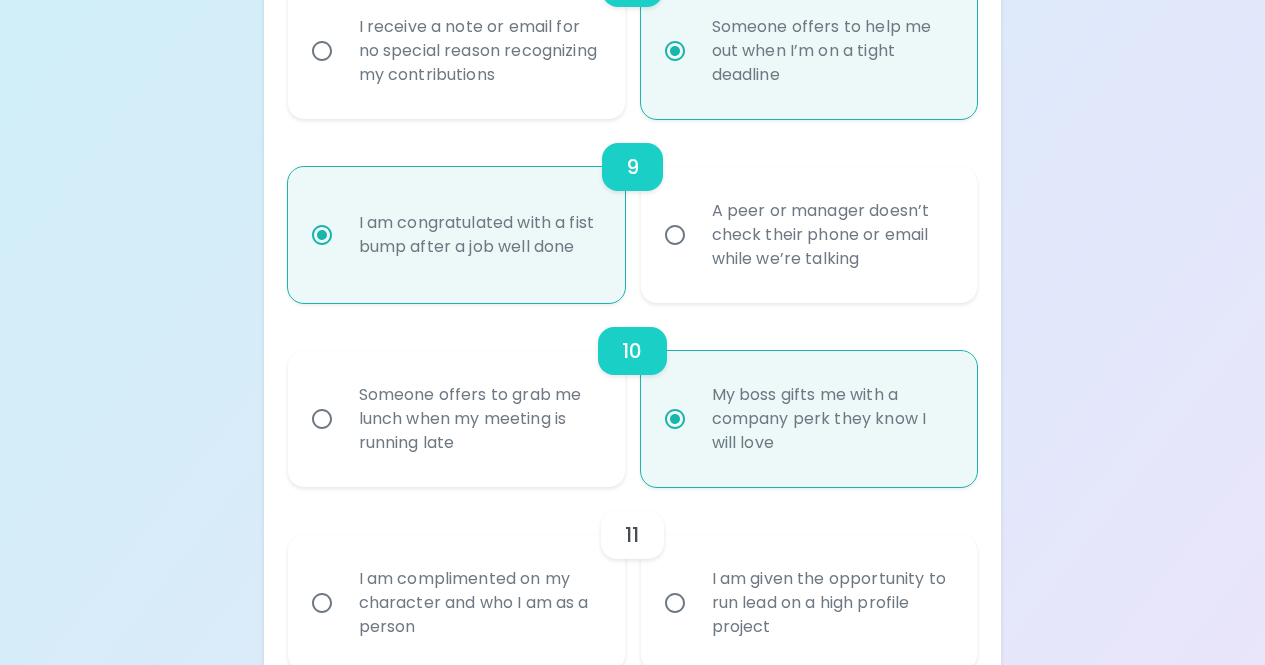 scroll, scrollTop: 1892, scrollLeft: 0, axis: vertical 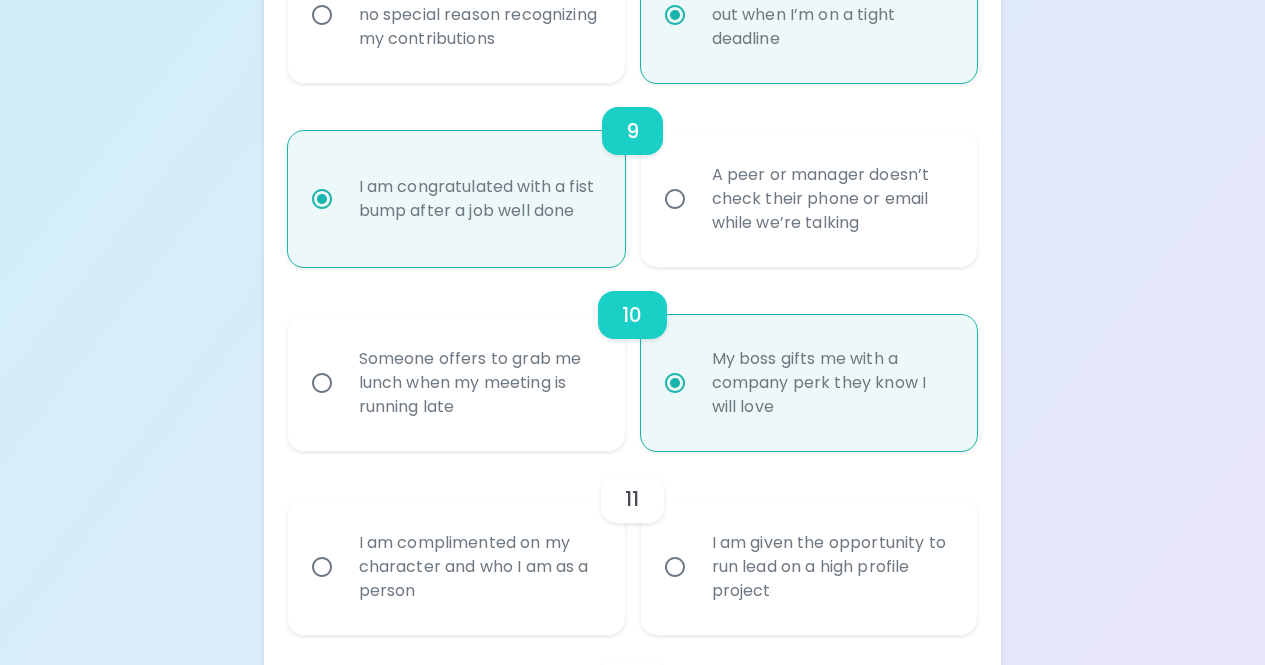 radio on "true" 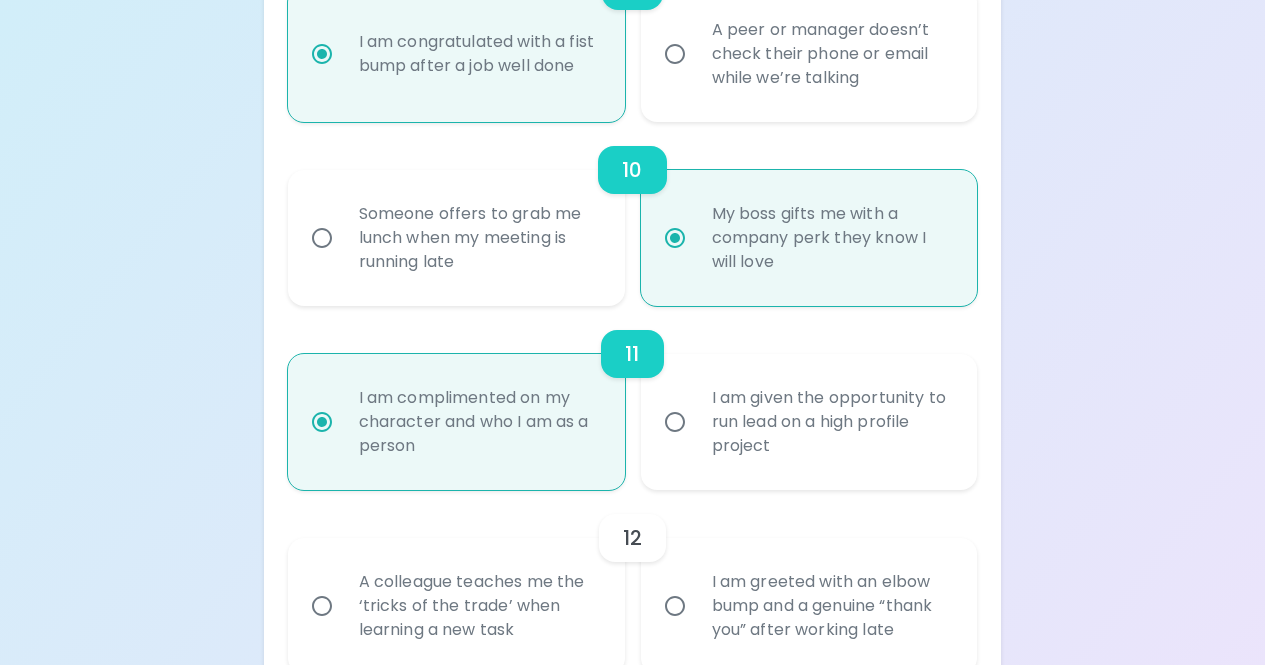 scroll, scrollTop: 2052, scrollLeft: 0, axis: vertical 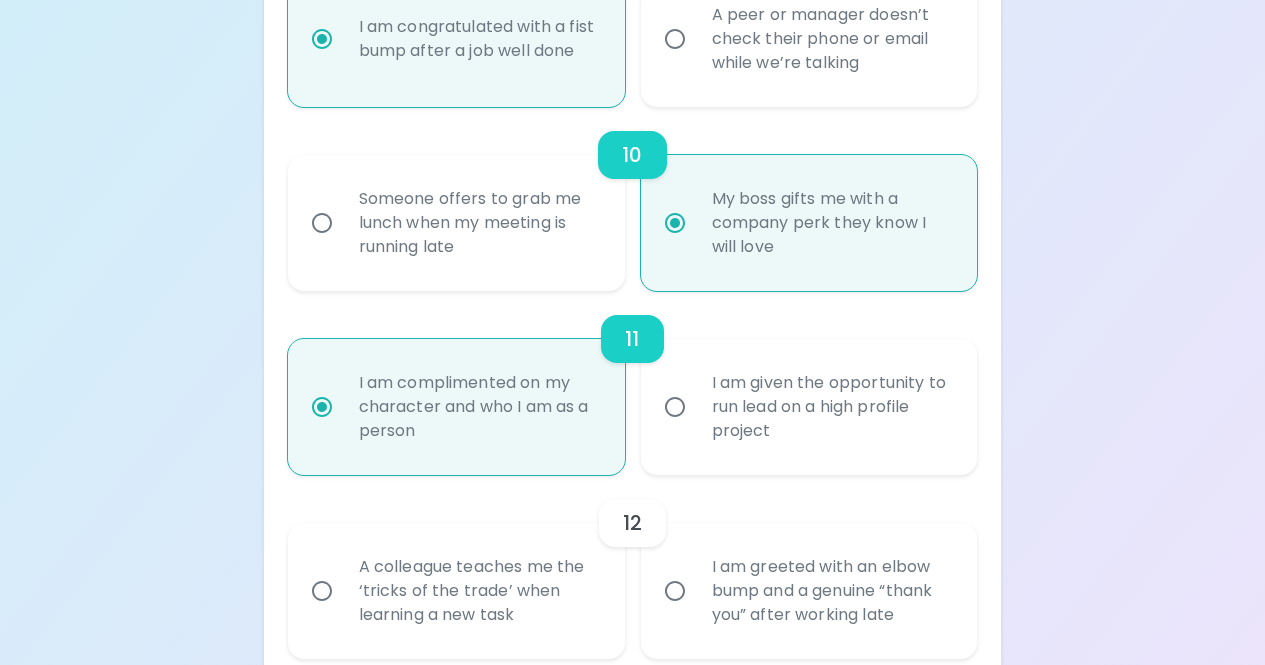 radio on "true" 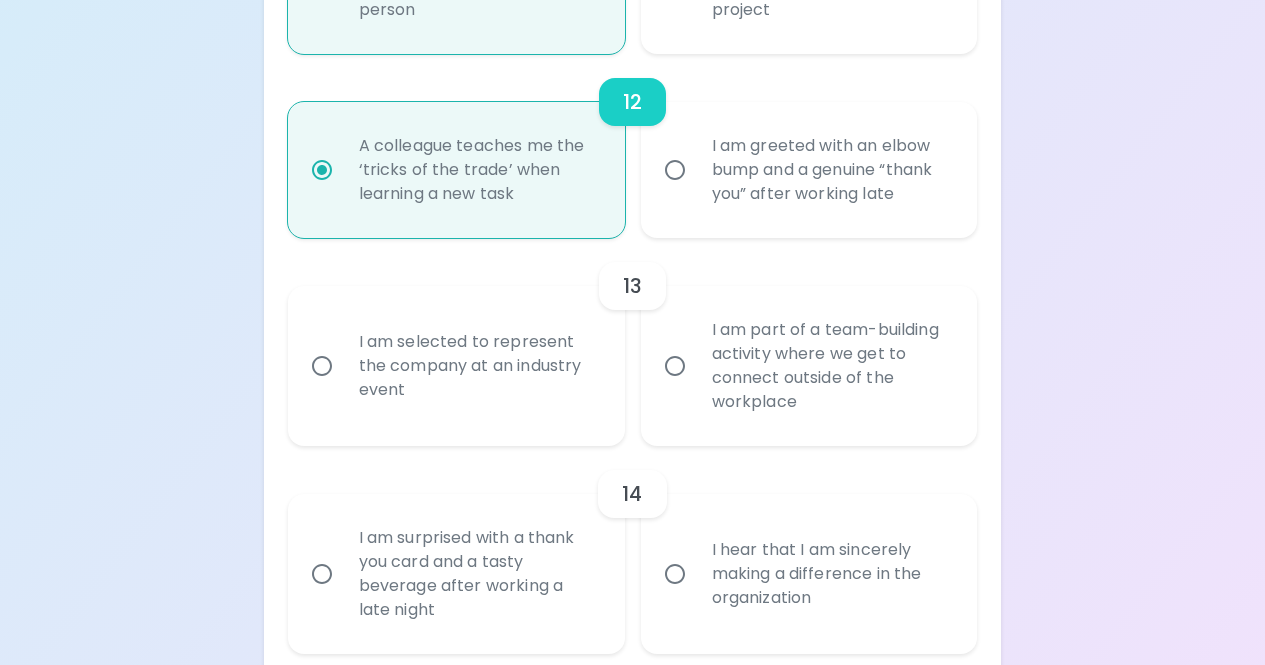 scroll, scrollTop: 2475, scrollLeft: 0, axis: vertical 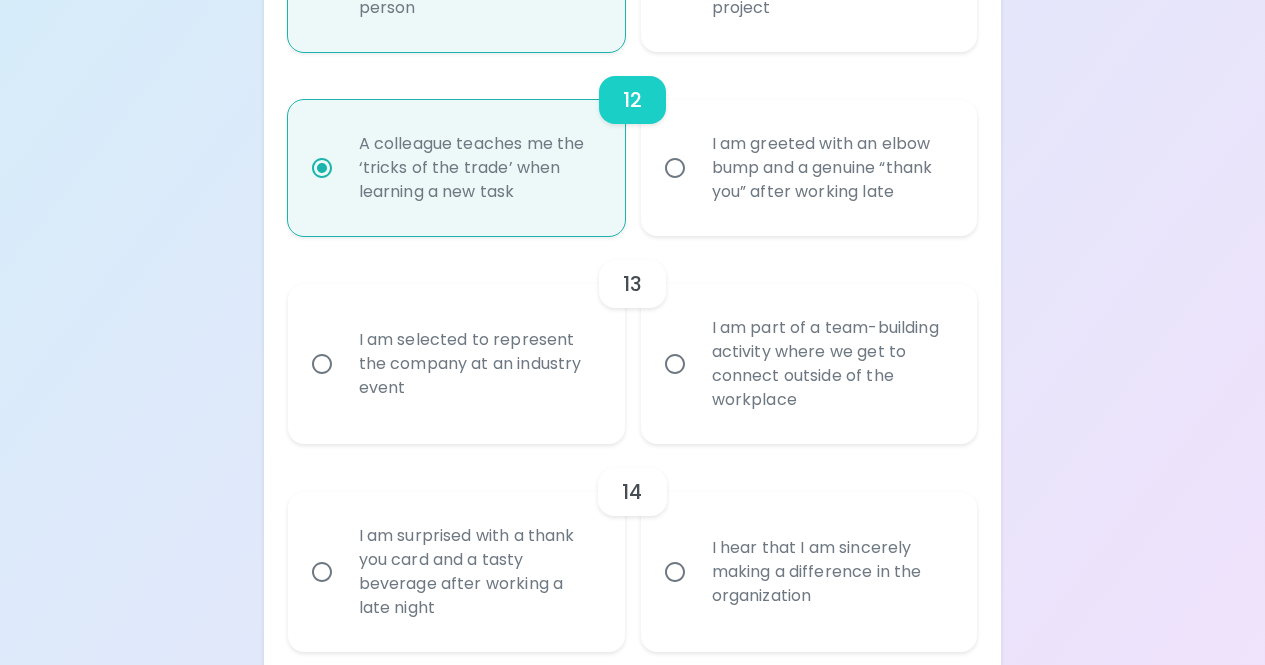radio on "true" 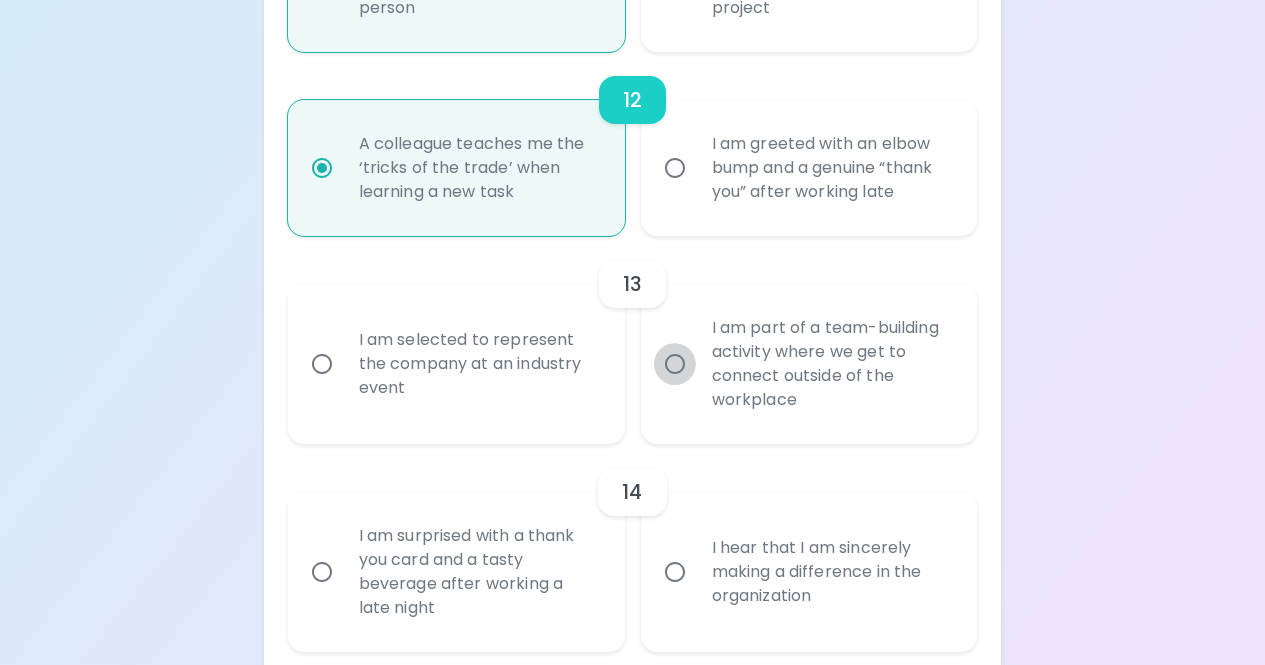click on "I am part of a team-building activity where we get to connect outside of the workplace" at bounding box center [675, 364] 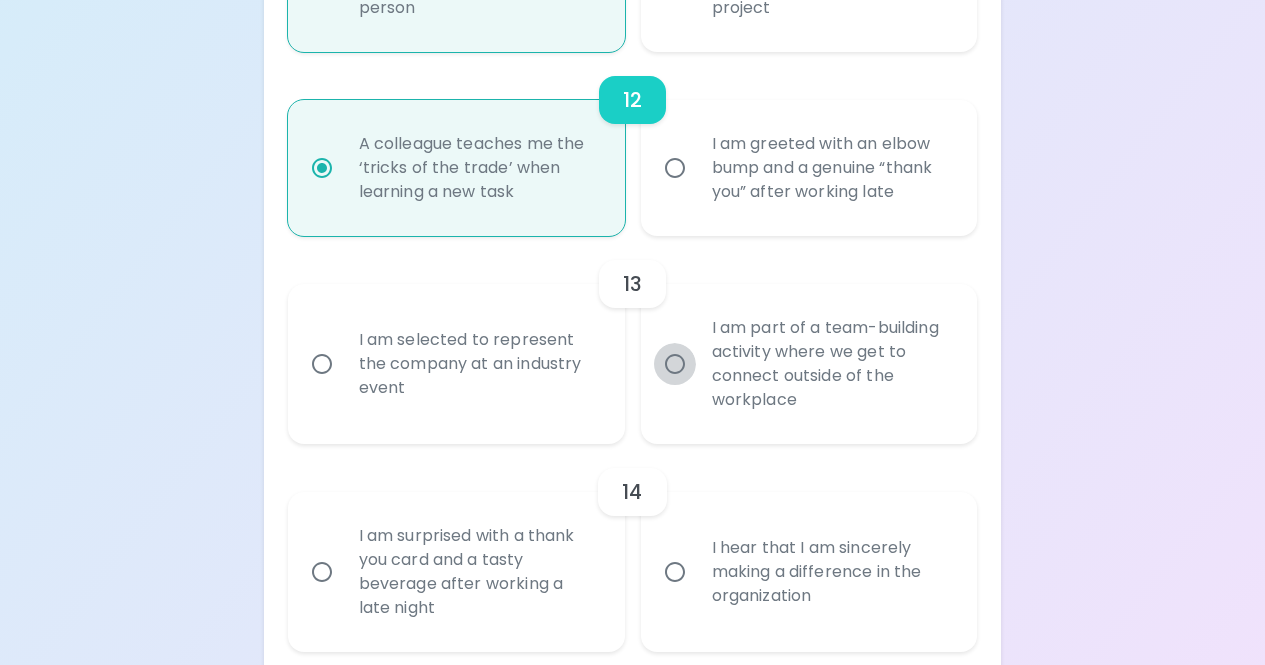 radio on "false" 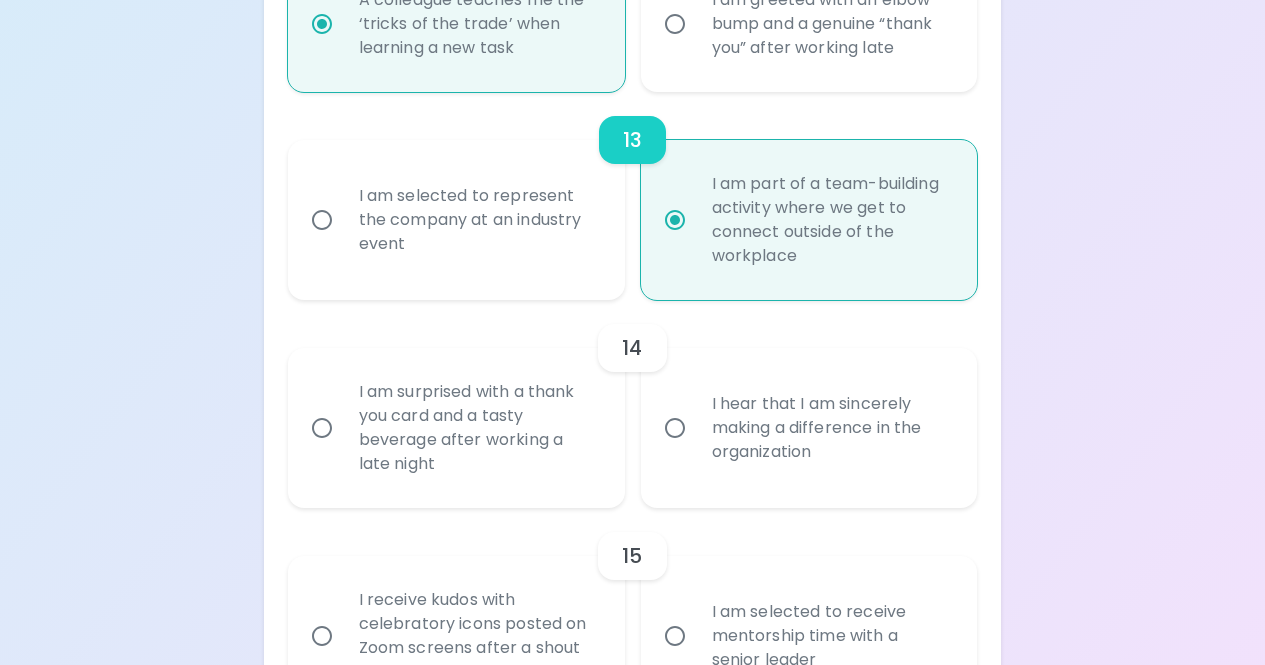 scroll, scrollTop: 2635, scrollLeft: 0, axis: vertical 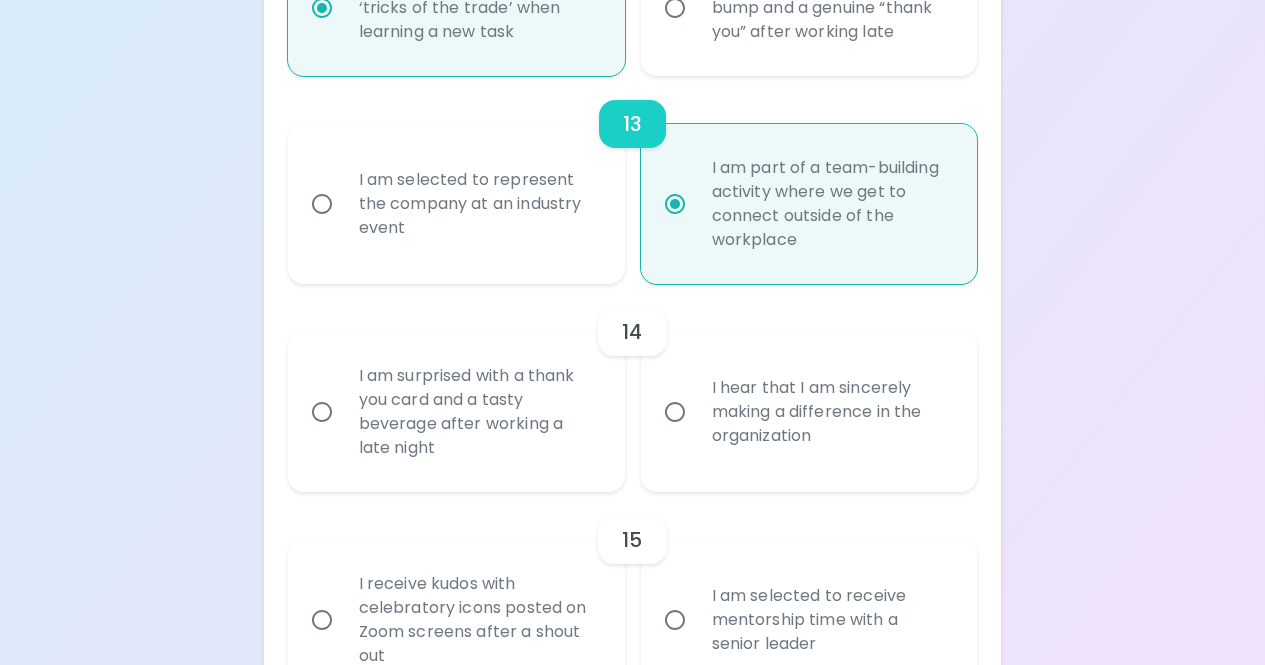 radio on "true" 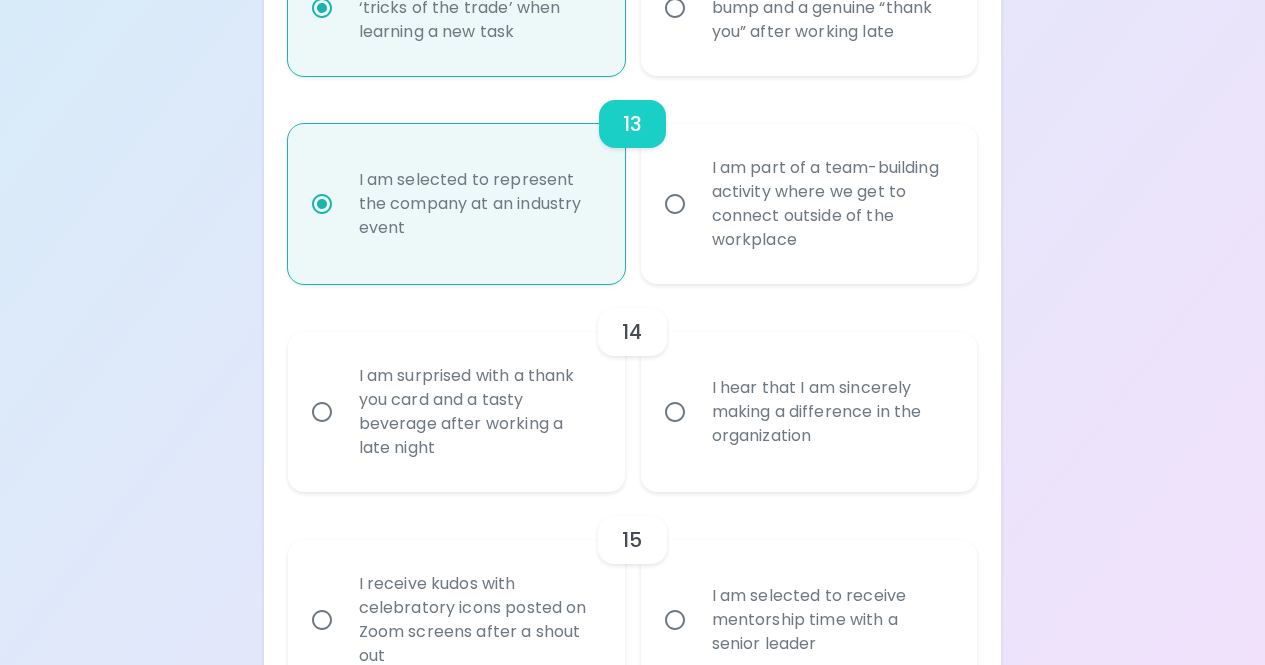 radio on "true" 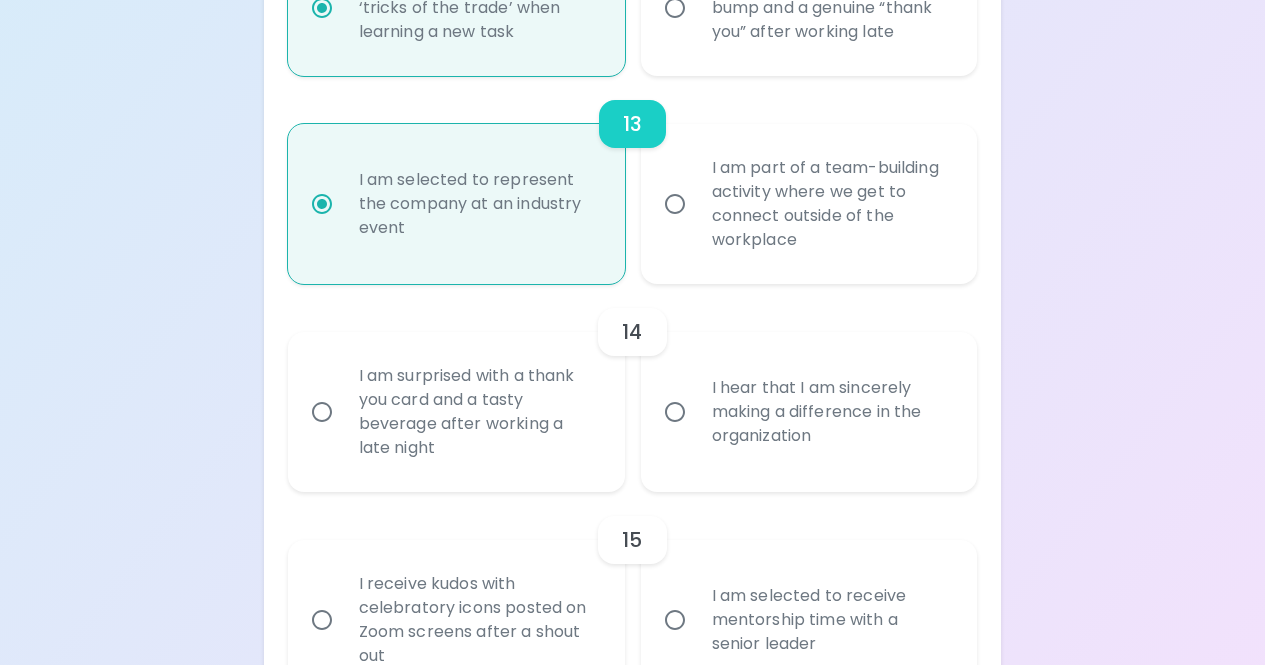 radio on "false" 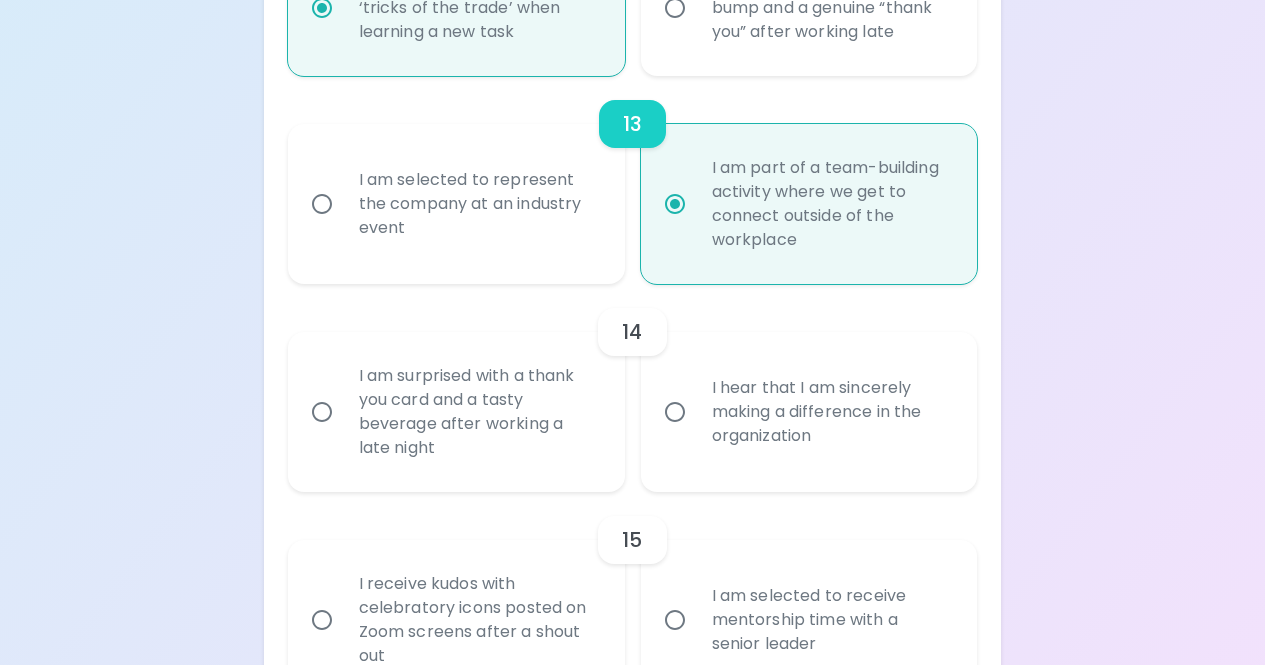 radio on "true" 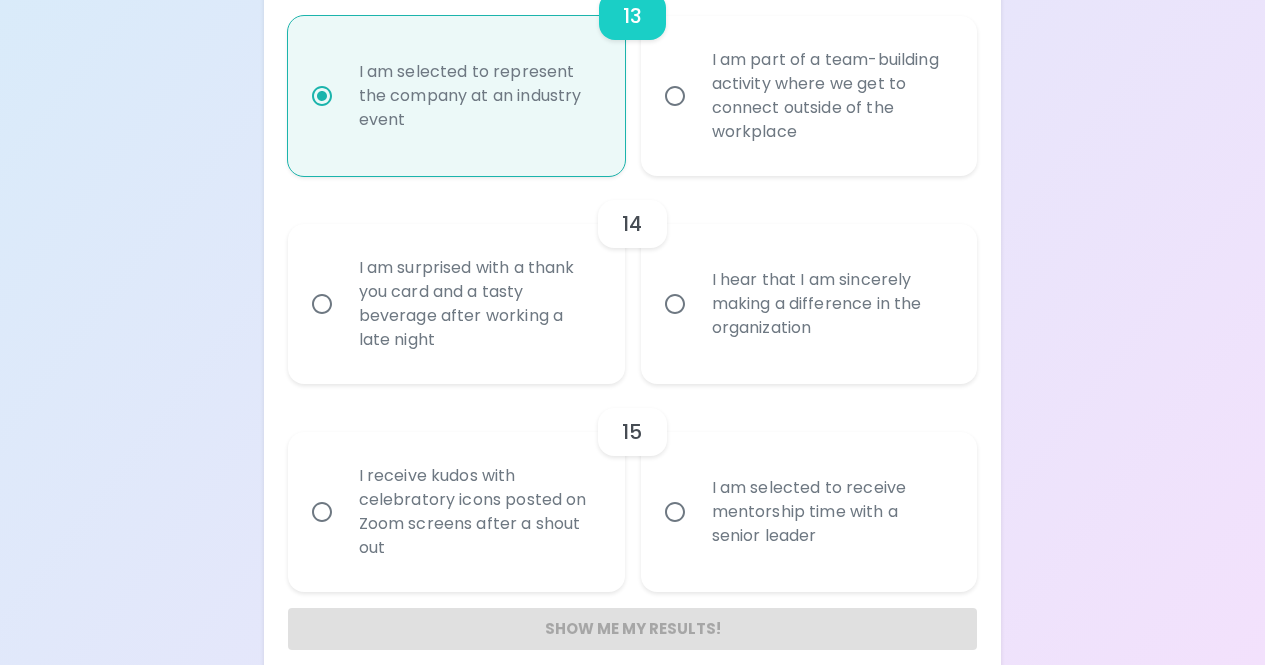 scroll, scrollTop: 2768, scrollLeft: 0, axis: vertical 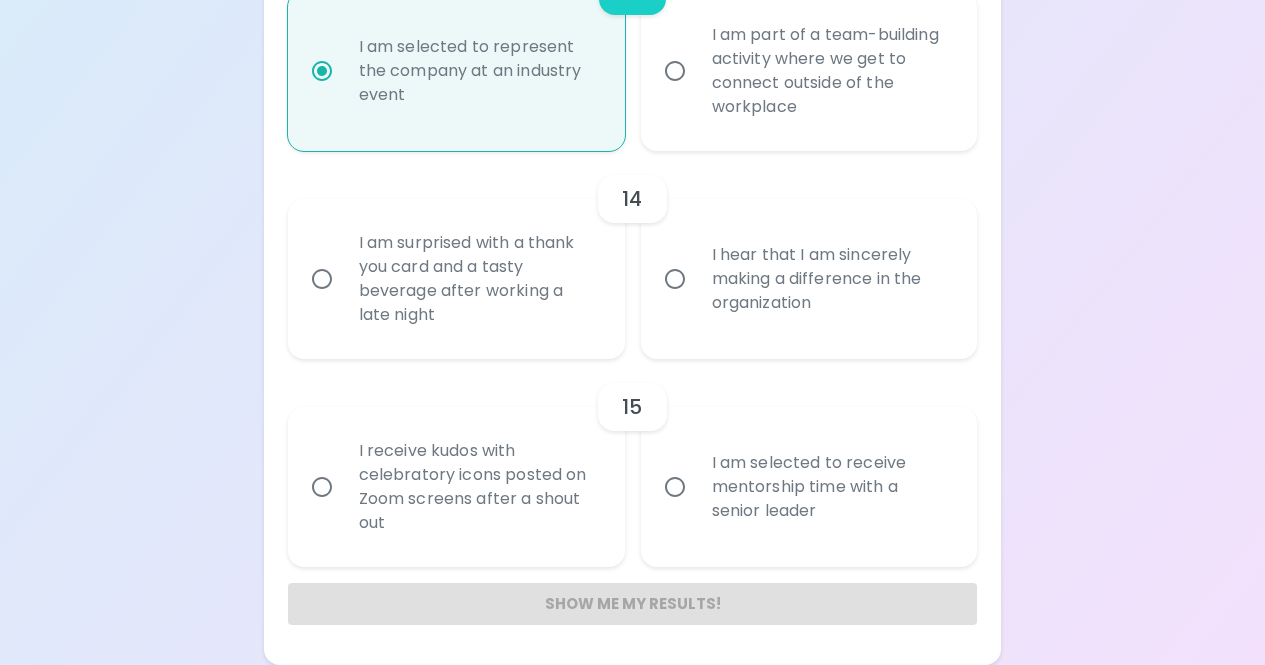 radio on "true" 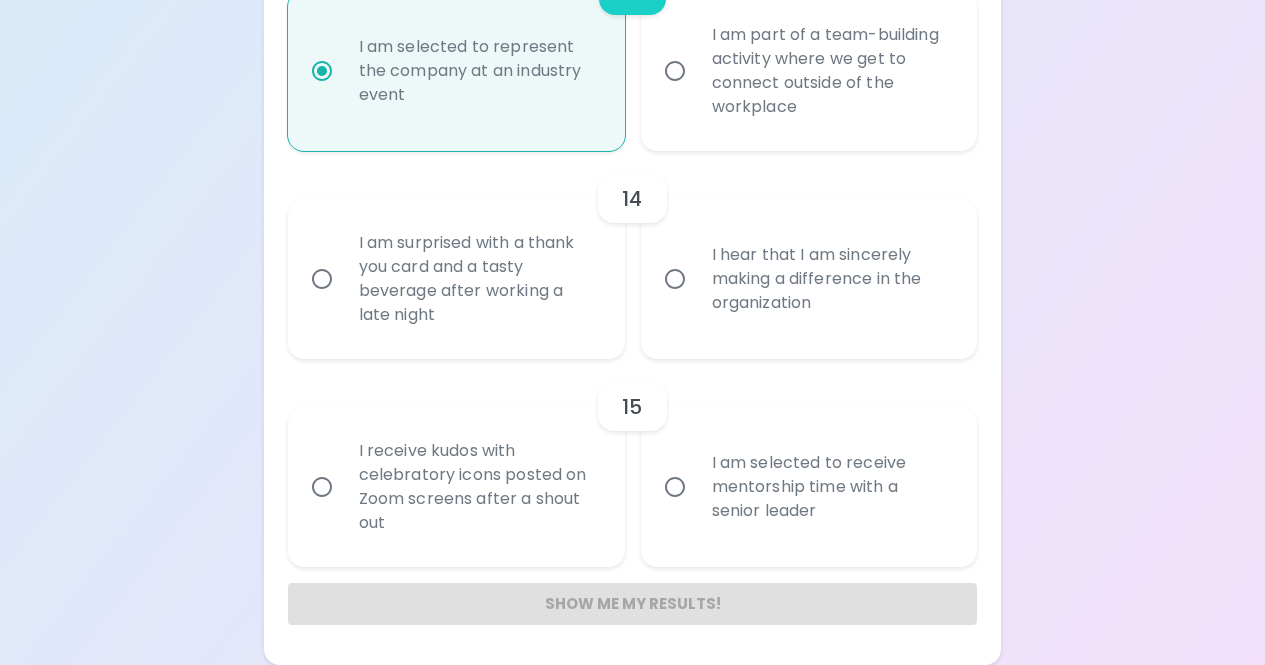 radio on "false" 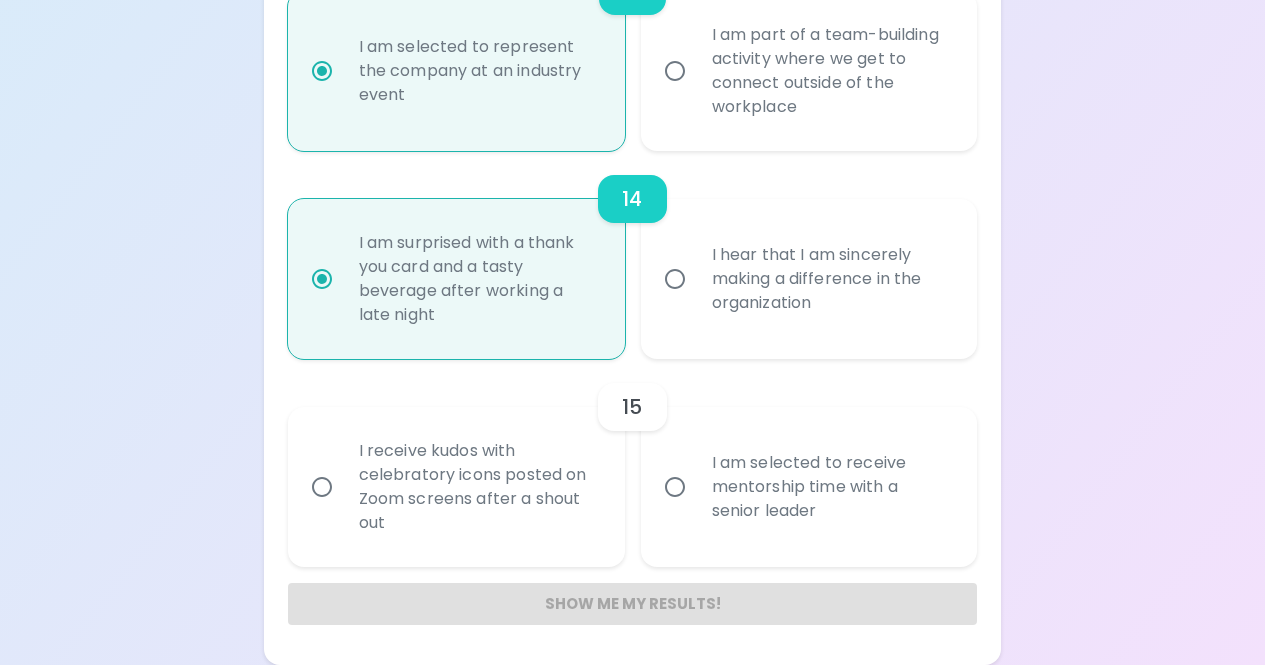 radio on "true" 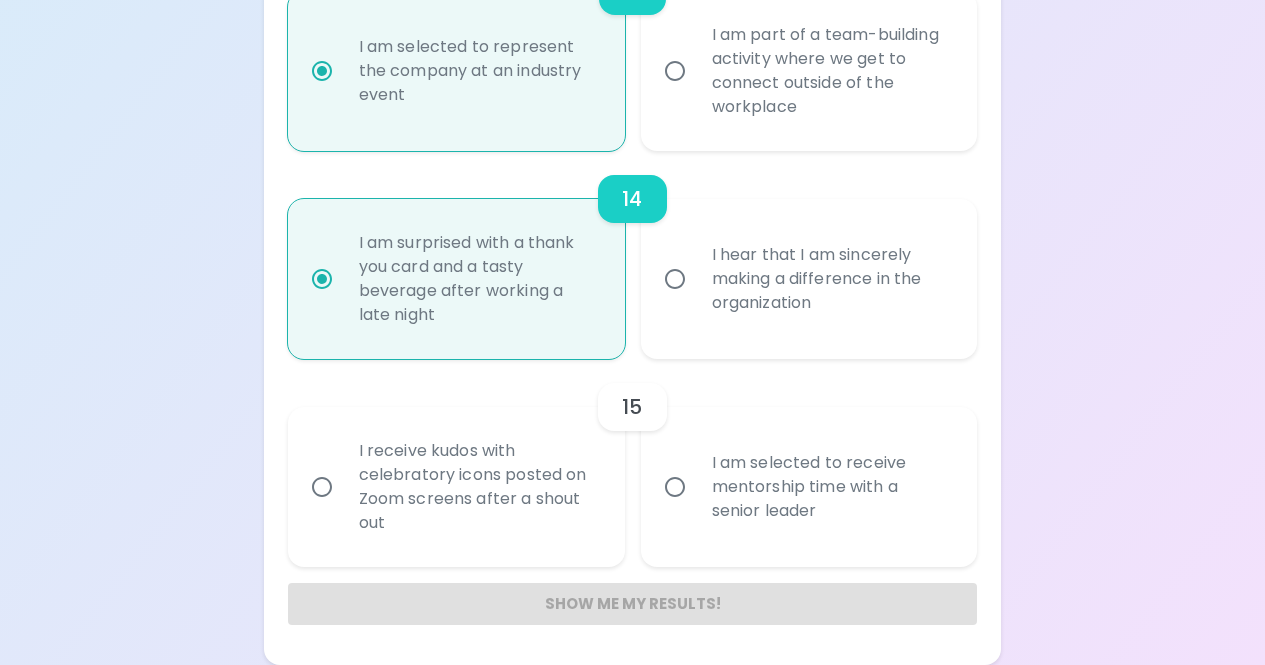 radio on "false" 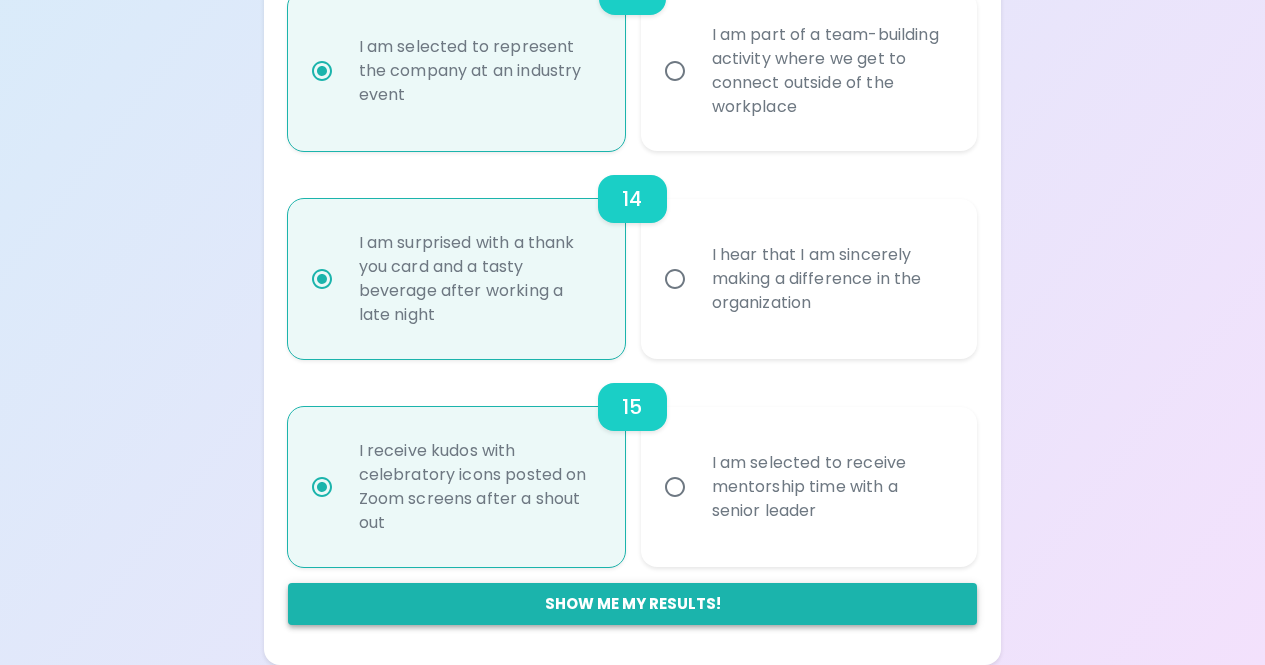 radio on "true" 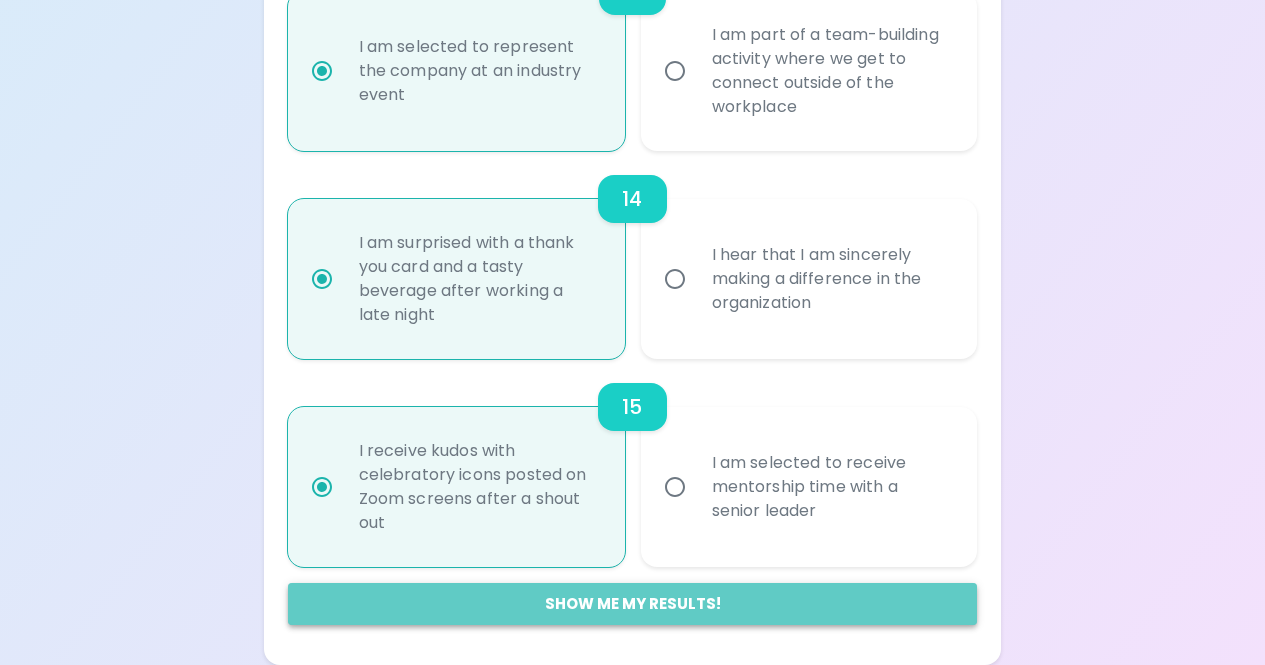 click on "Show me my results!" at bounding box center (633, 604) 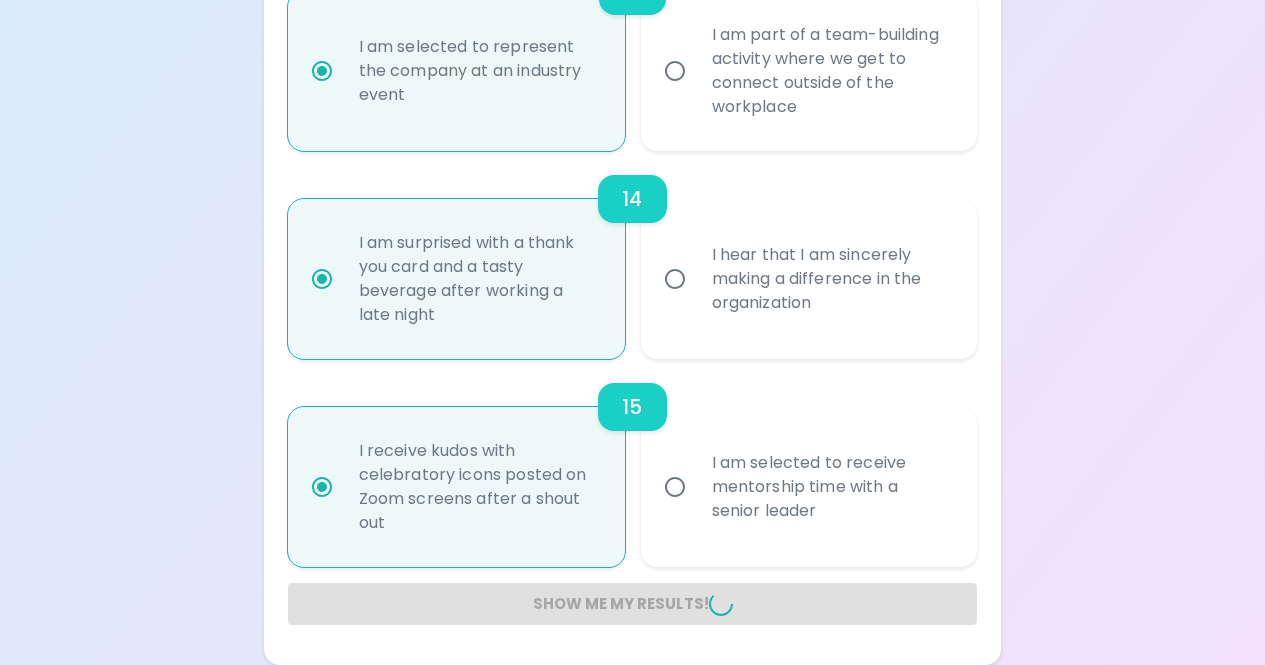 radio on "false" 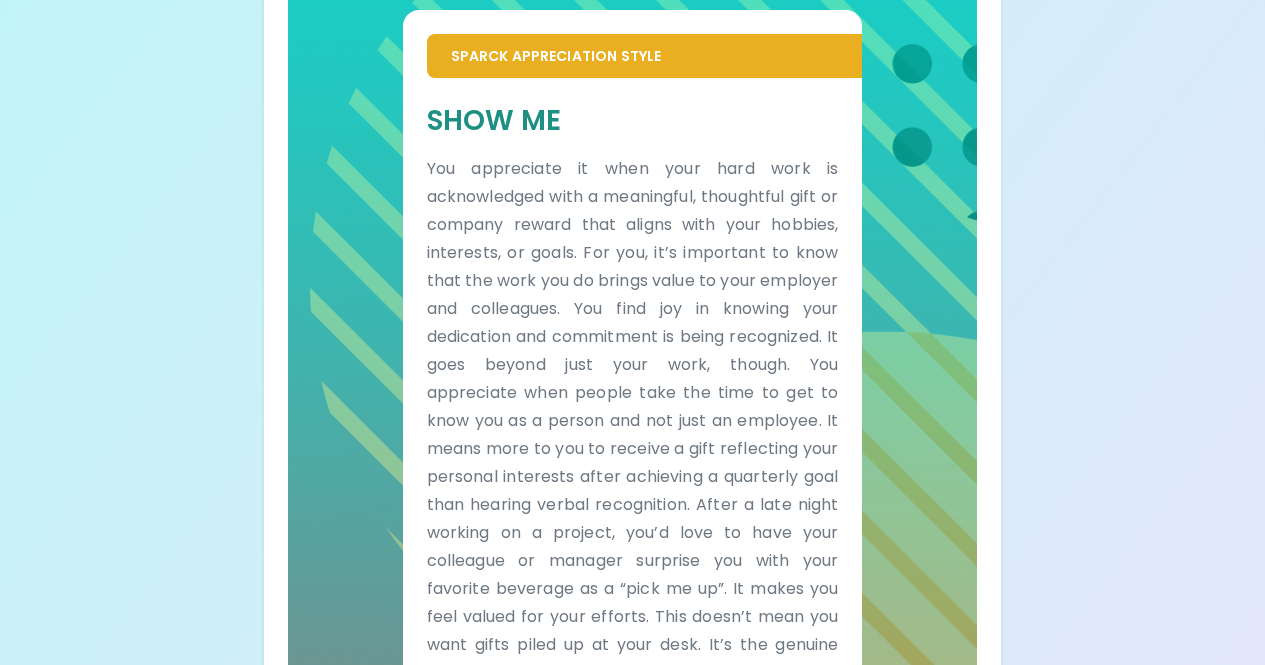scroll, scrollTop: 433, scrollLeft: 0, axis: vertical 